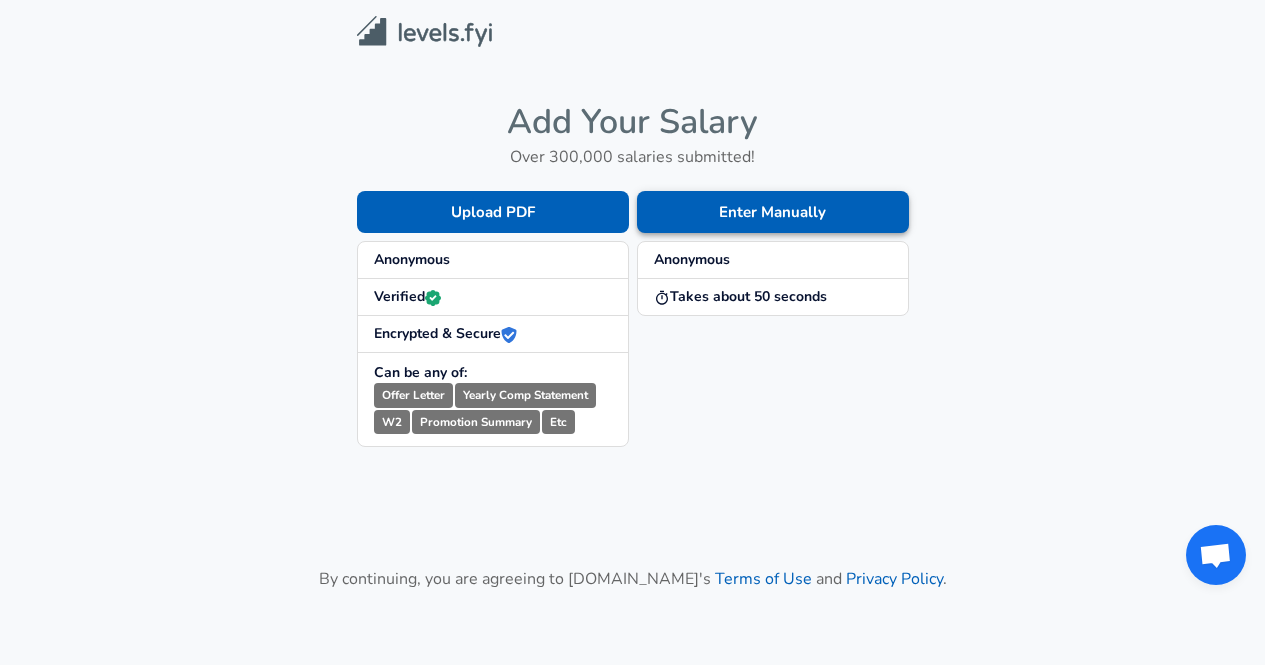 scroll, scrollTop: 0, scrollLeft: 0, axis: both 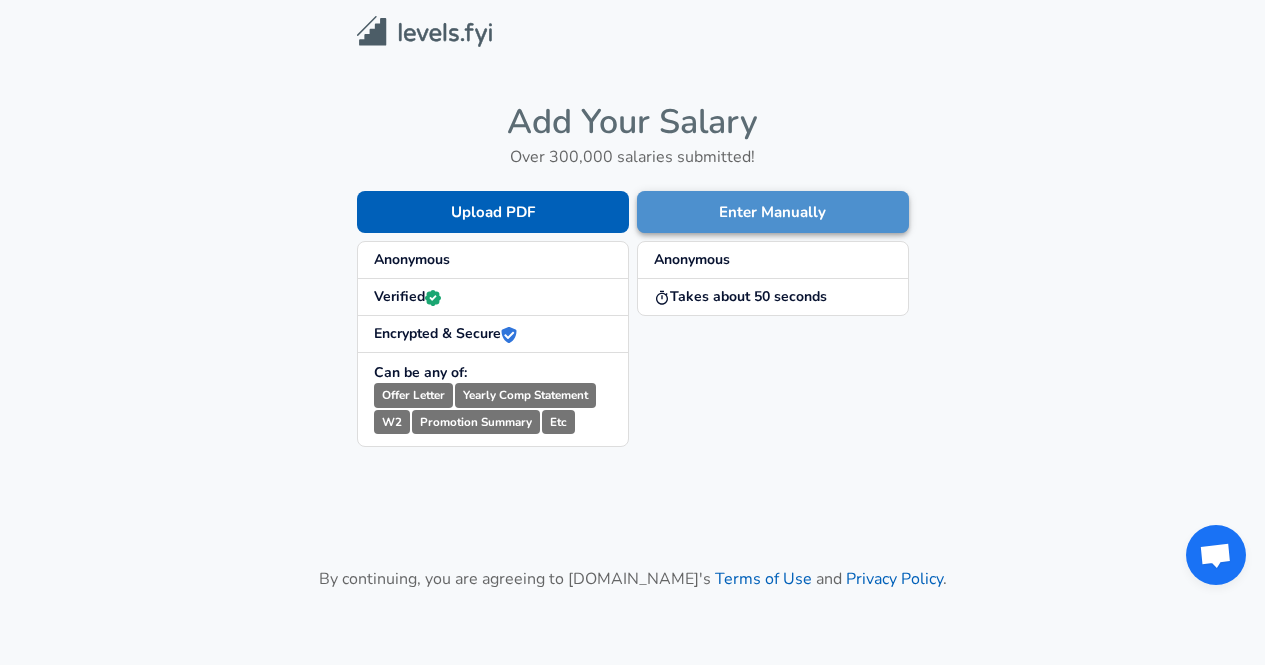 click on "Enter Manually" at bounding box center [773, 212] 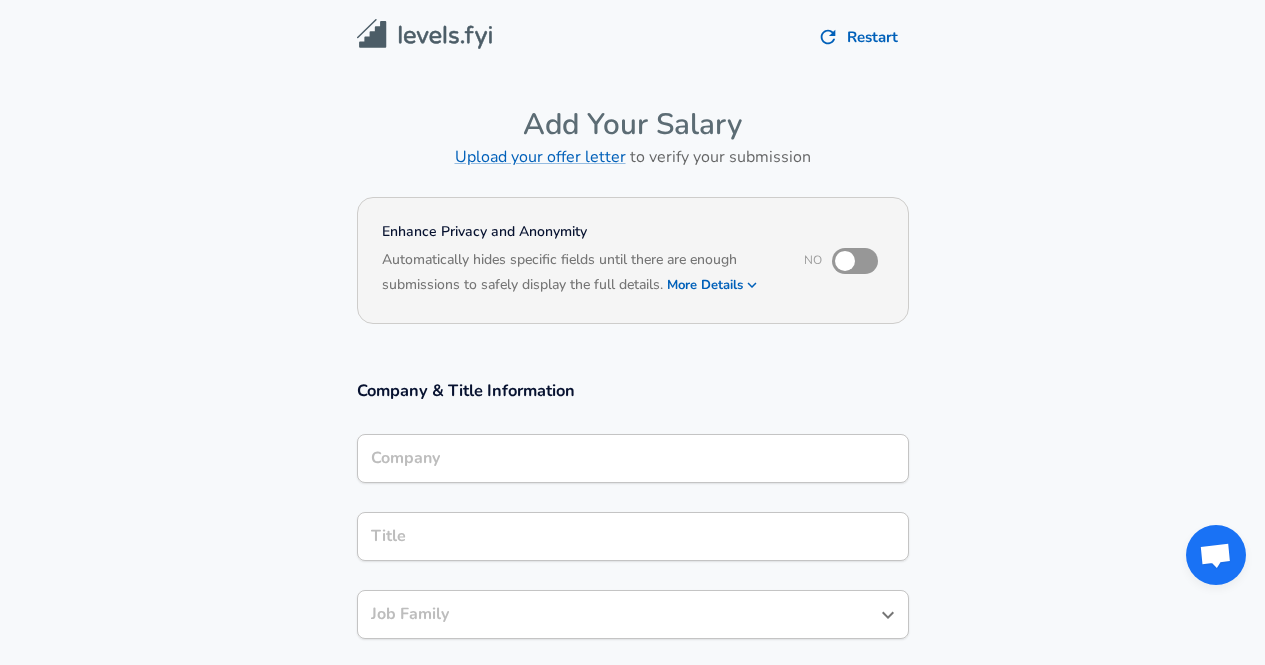 scroll, scrollTop: 20, scrollLeft: 0, axis: vertical 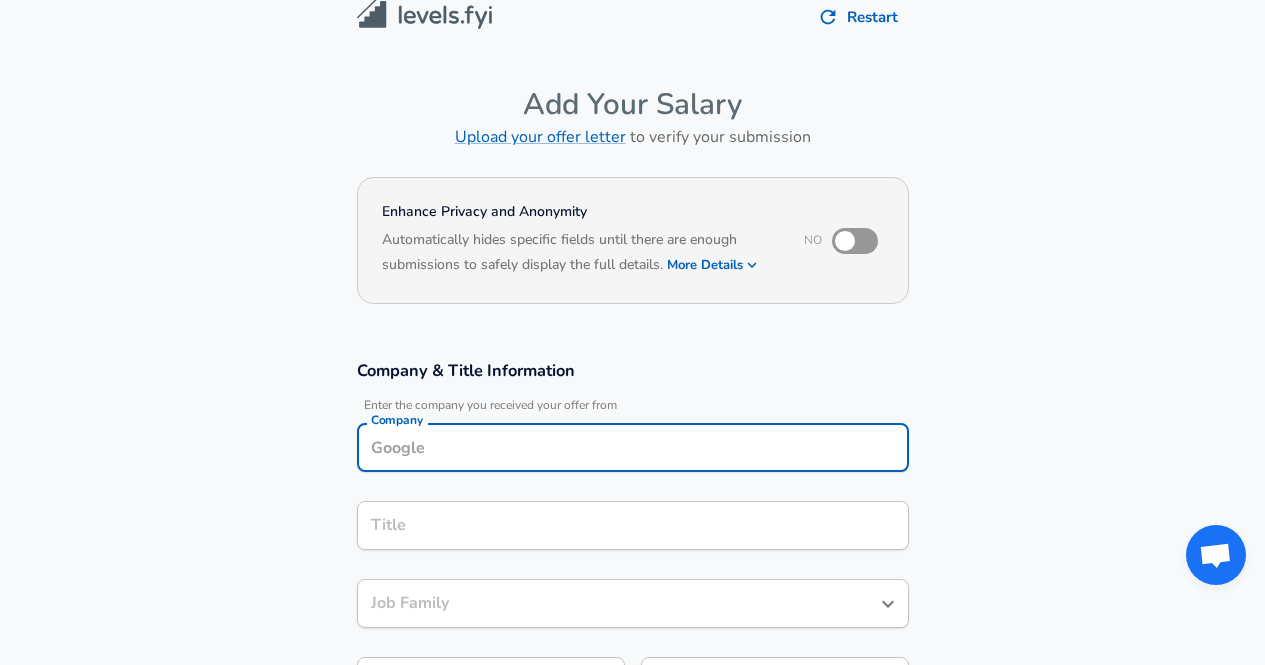 click on "Company" at bounding box center [633, 447] 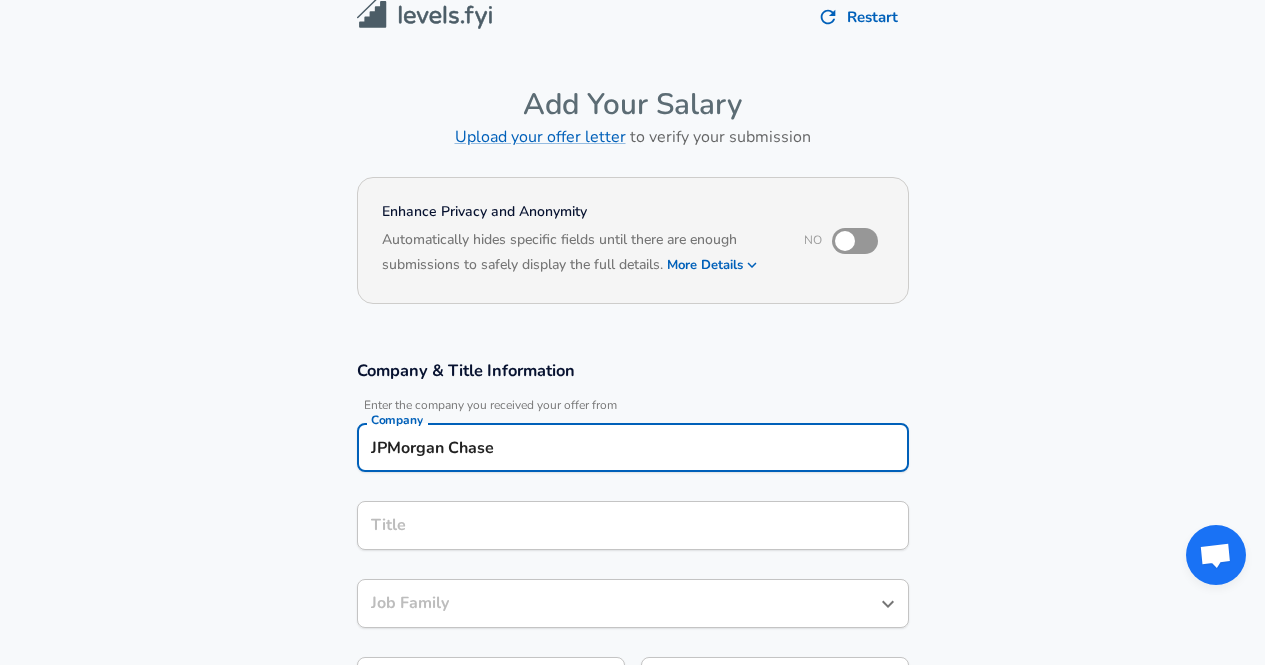 type on "JPMorgan Chase" 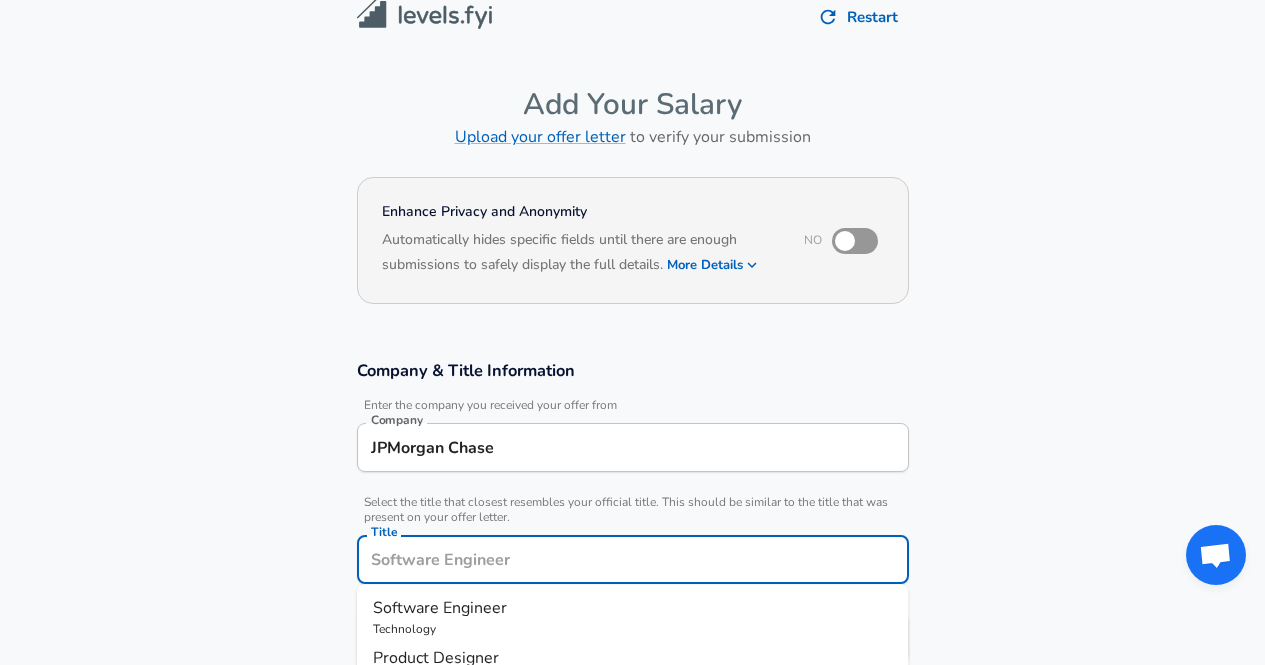 click on "Title" at bounding box center [633, 559] 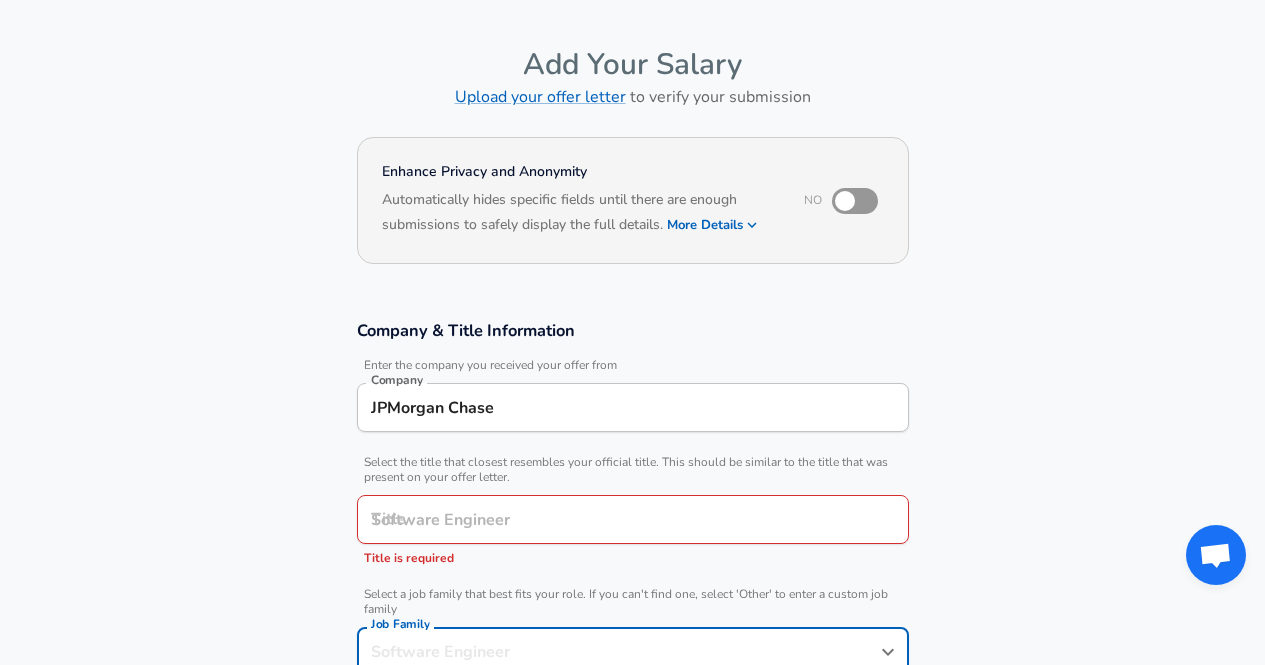 scroll, scrollTop: 100, scrollLeft: 0, axis: vertical 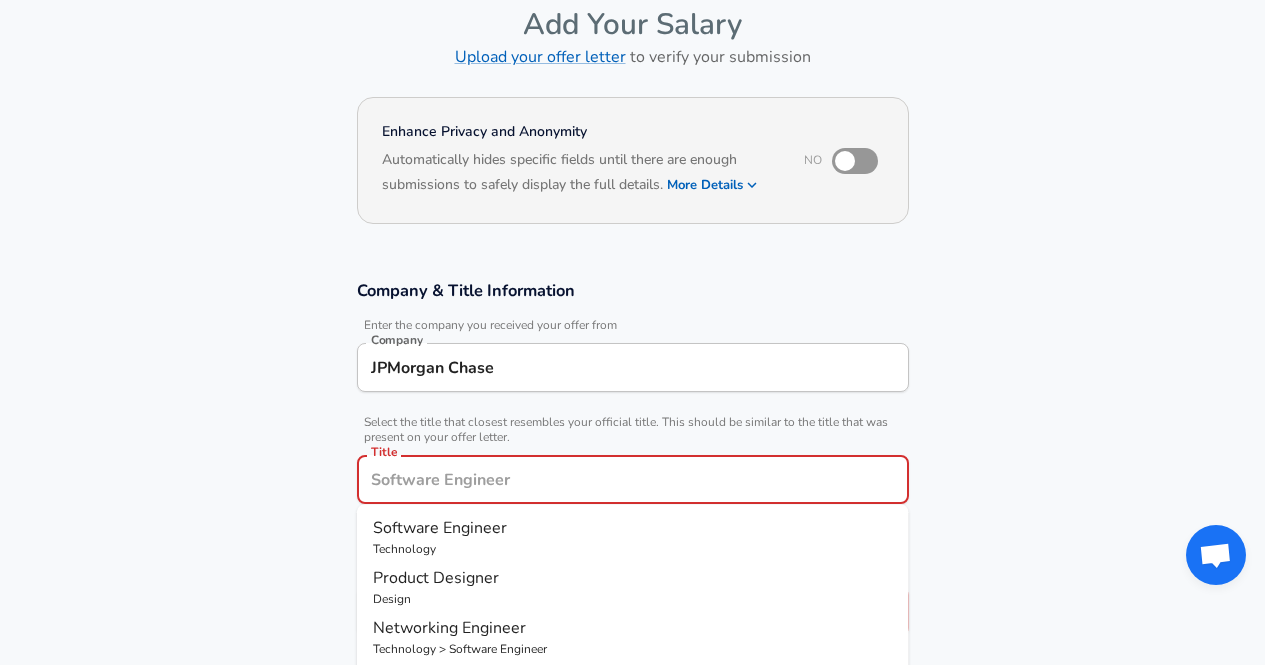 click on "Title" at bounding box center (633, 479) 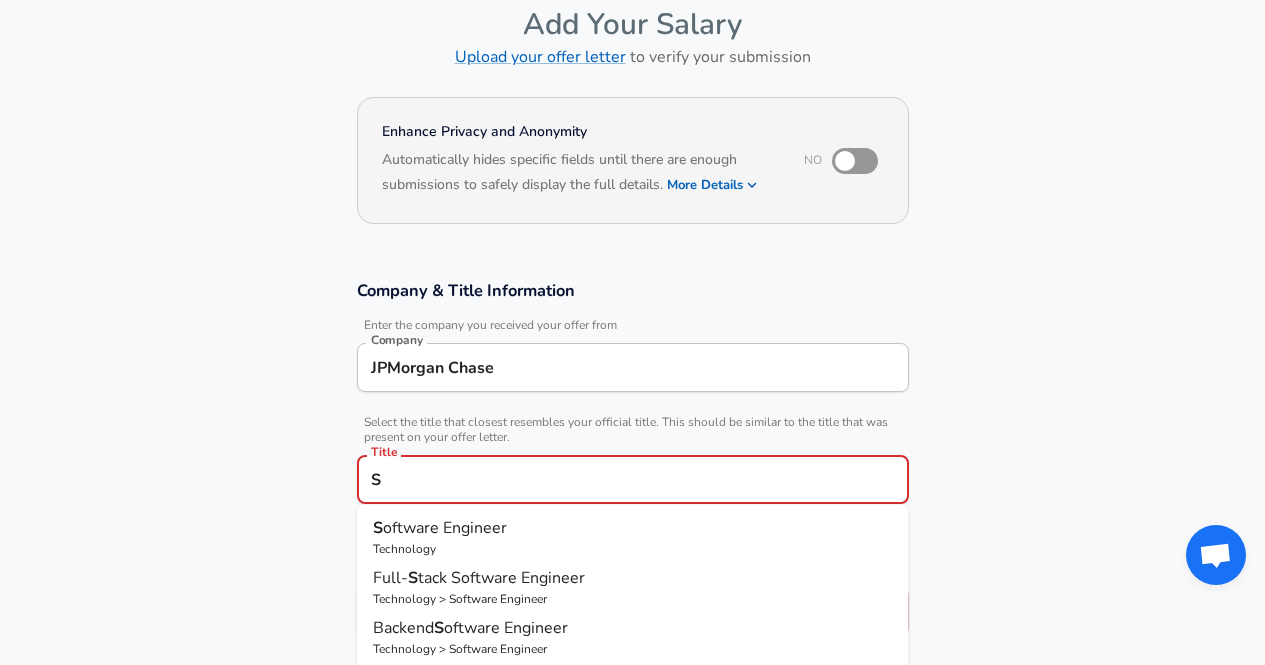 click on "Technology" at bounding box center (633, 549) 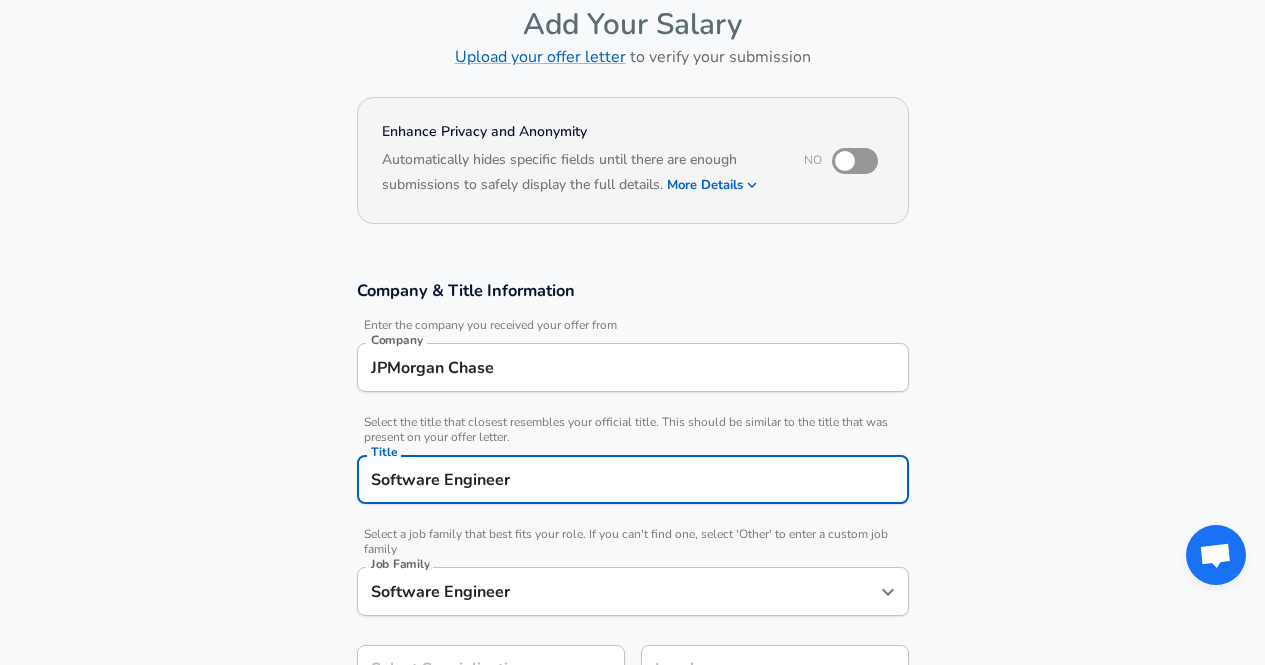 scroll, scrollTop: 1, scrollLeft: 0, axis: vertical 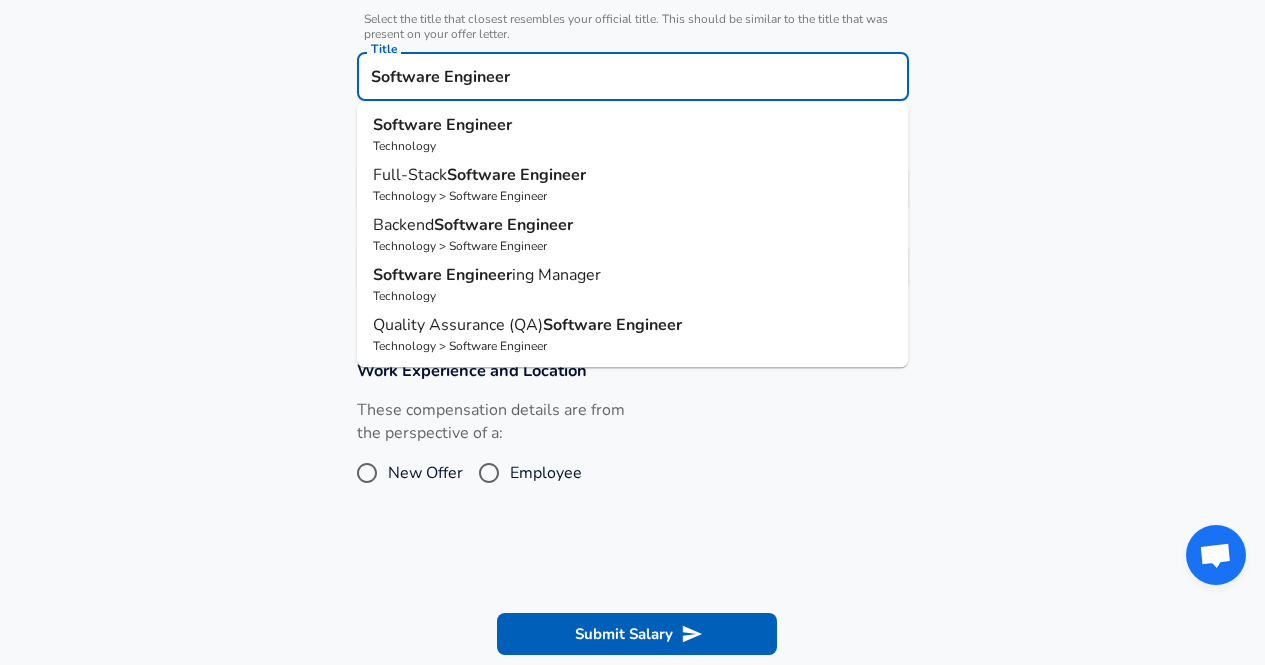 click on "Software Engineer" at bounding box center [633, 76] 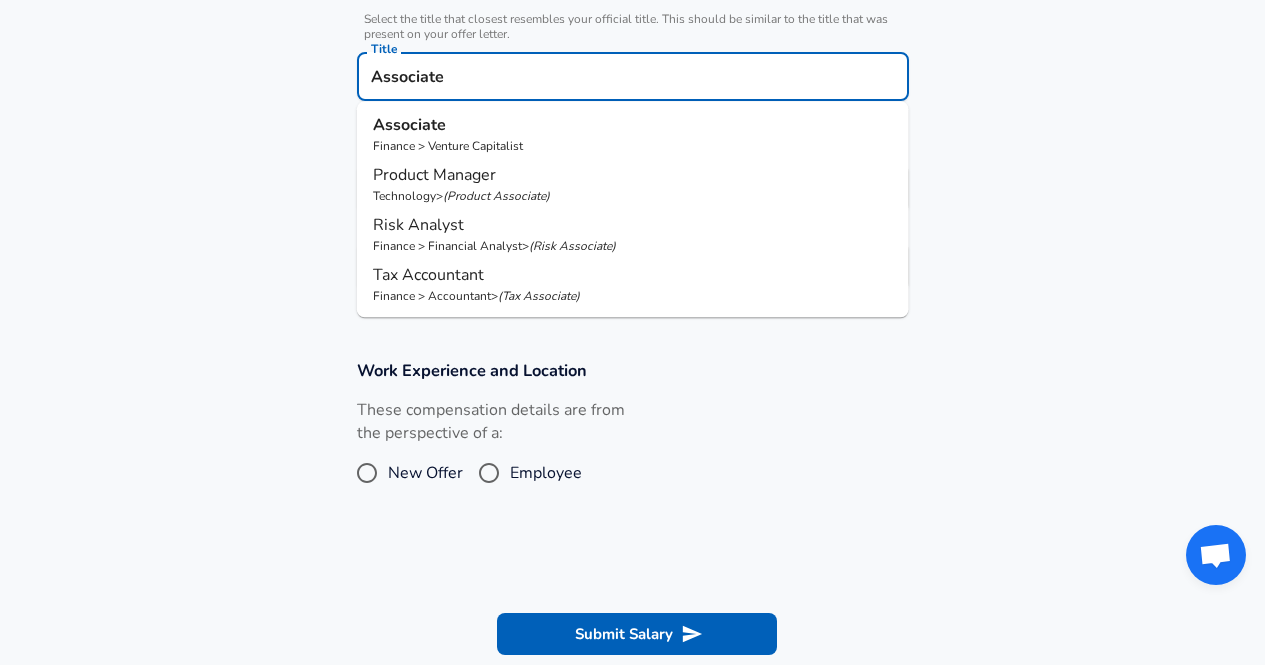 type on "Associate" 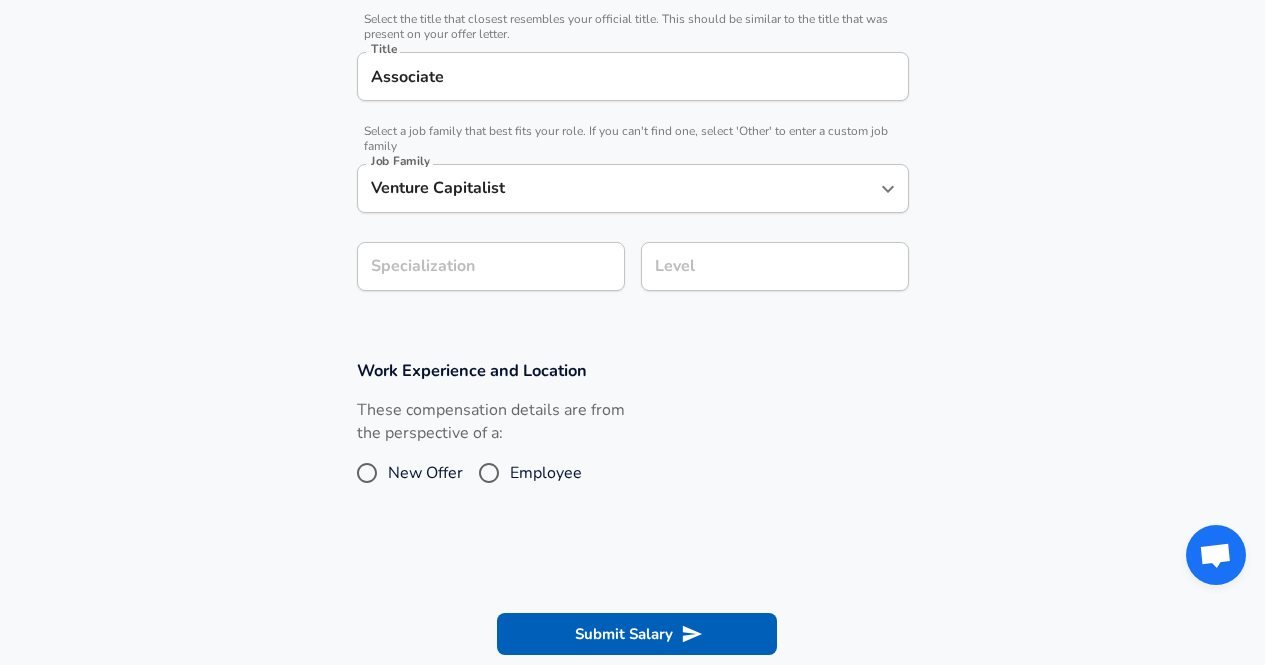 click on "Company & Title Information   Enter the company you received your offer from Company JPMorgan Chase Company   Select the title that closest resembles your official title. This should be similar to the title that was present on your offer letter. Title Associate Title   Select a job family that best fits your role. If you can't find one, select 'Other' to enter a custom job family Job Family Venture Capitalist Job Family Specialization Specialization Level Level" at bounding box center [632, 94] 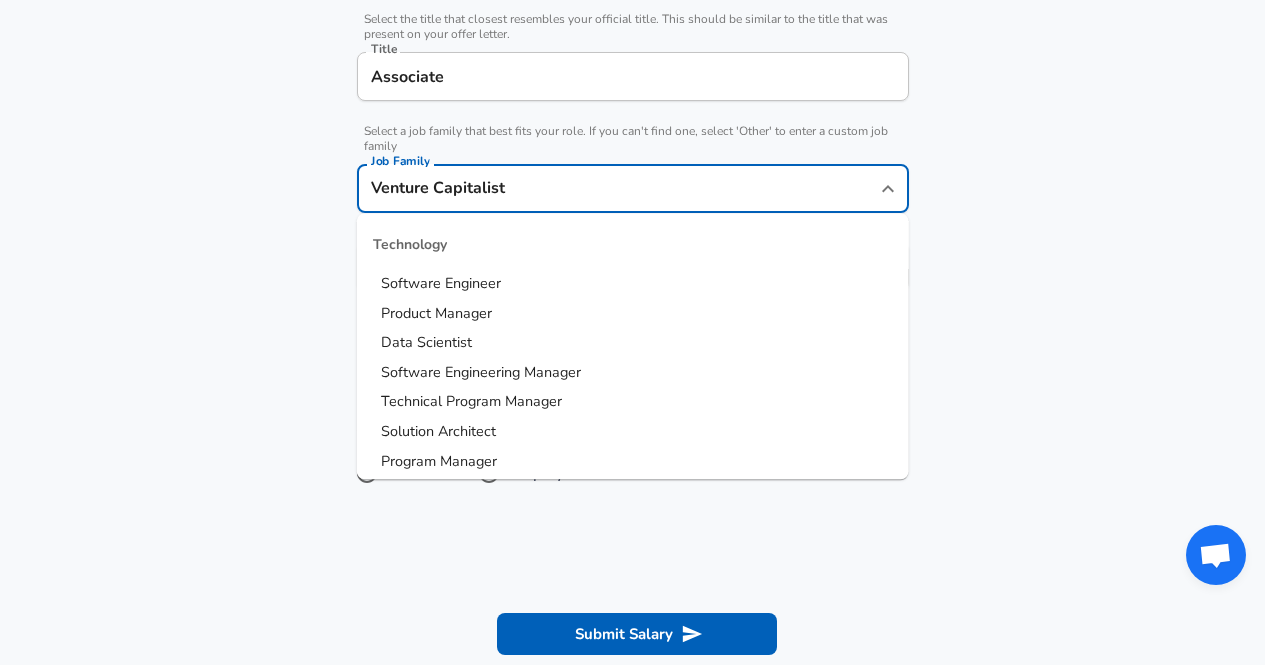 click on "Venture Capitalist" at bounding box center [618, 188] 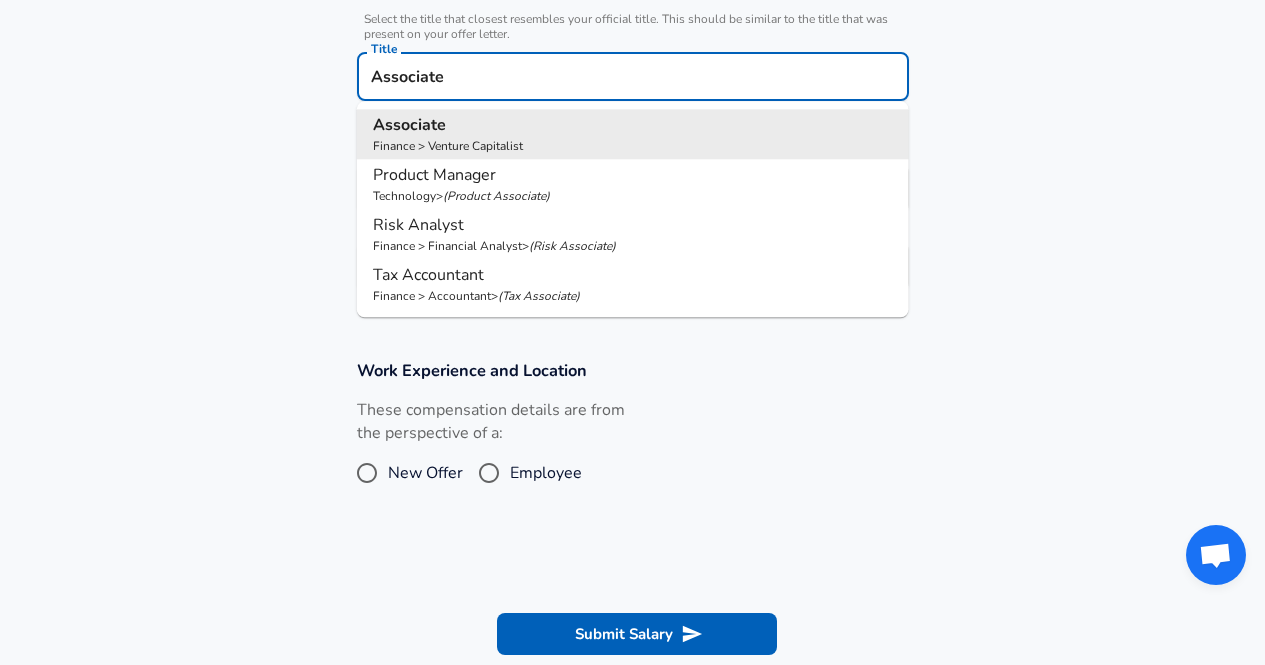 click on "Associate" at bounding box center [633, 76] 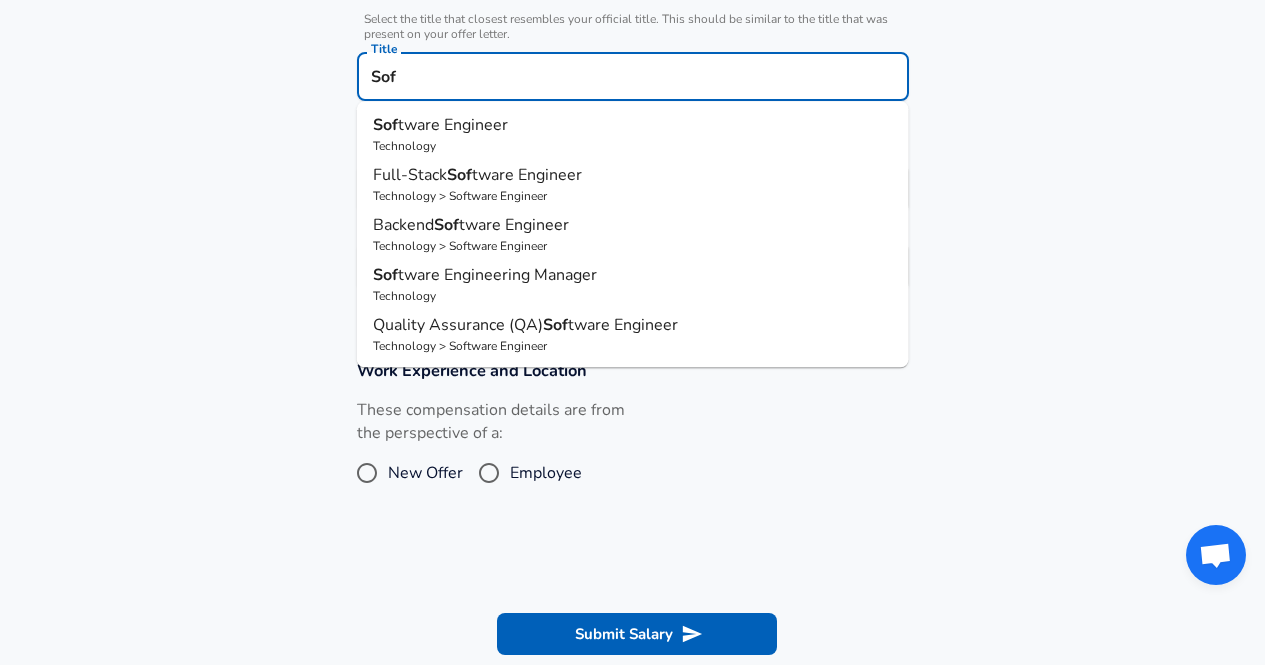 click on "Sof tware Engineer" at bounding box center (633, 125) 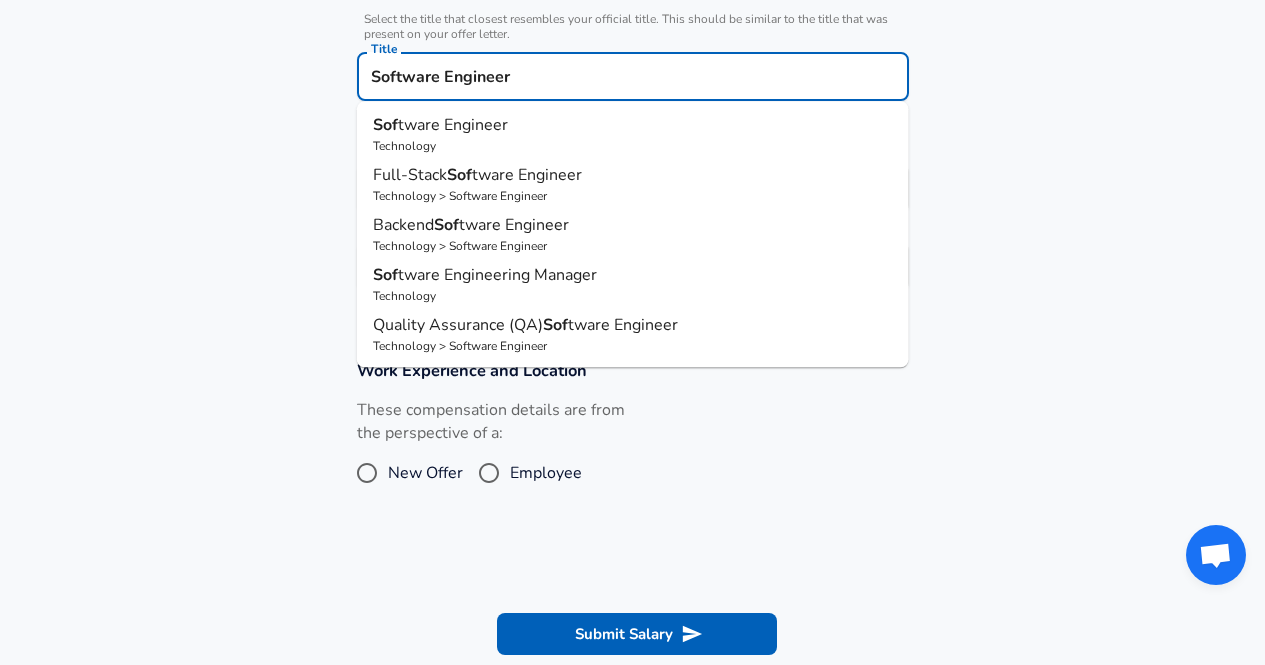 type on "Software Engineer" 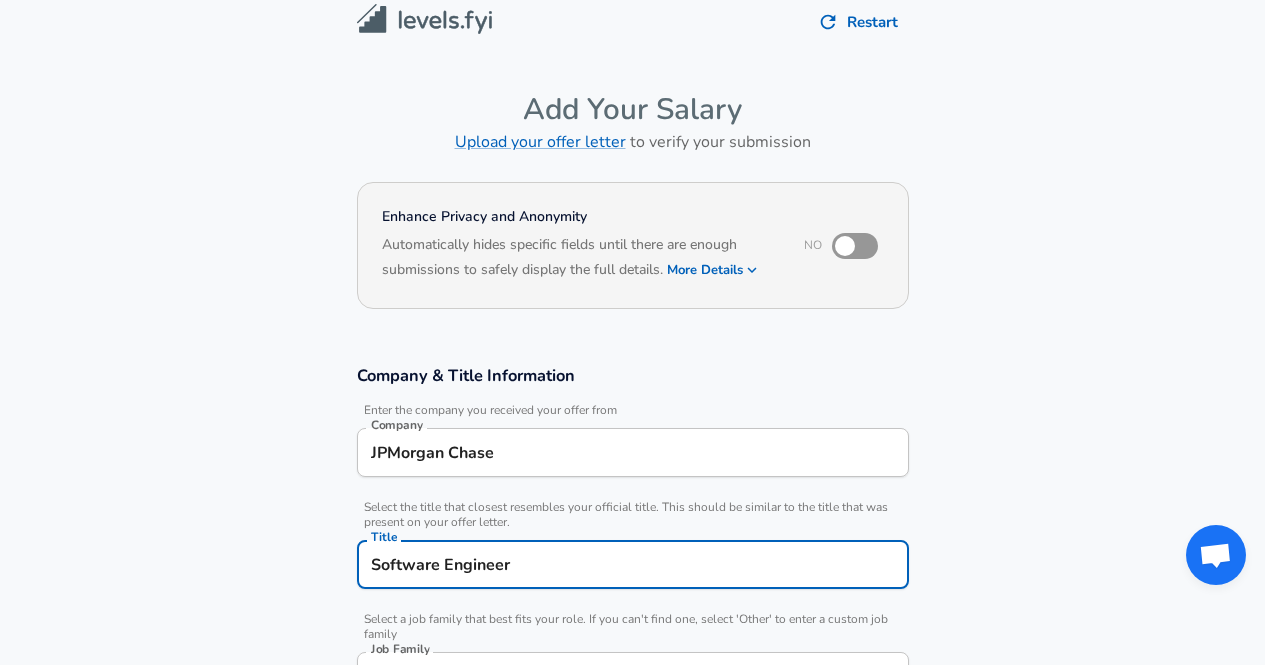 scroll, scrollTop: 444, scrollLeft: 0, axis: vertical 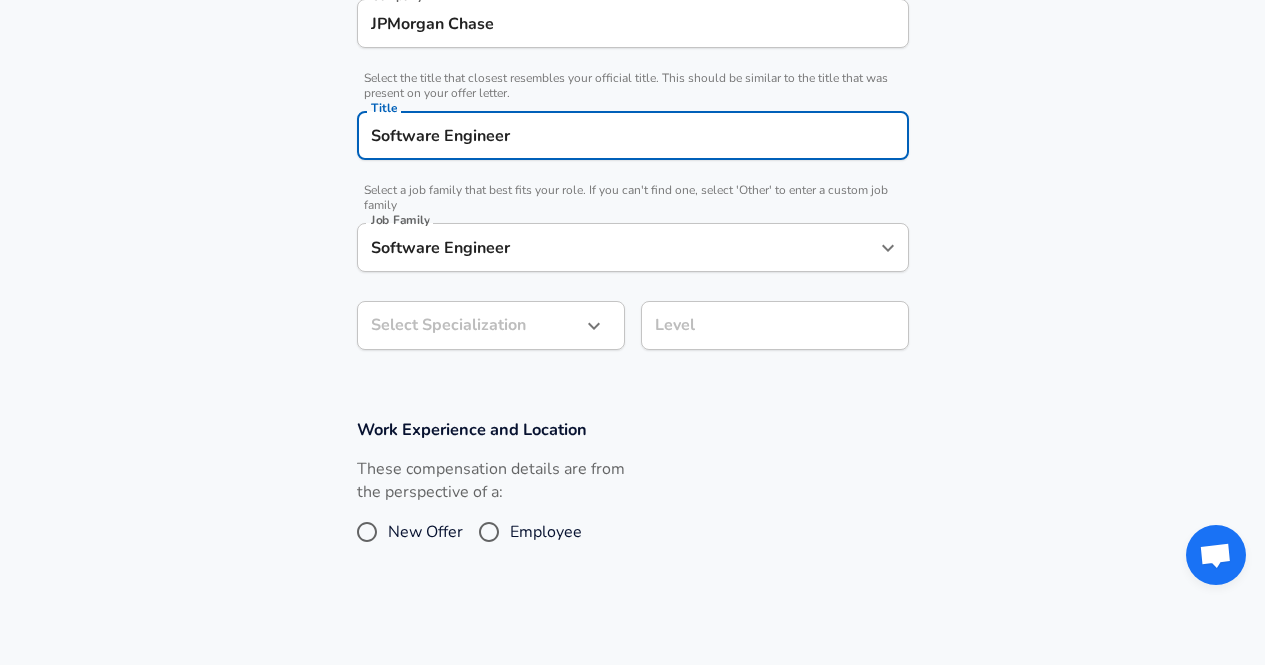 type on "Software Engineer" 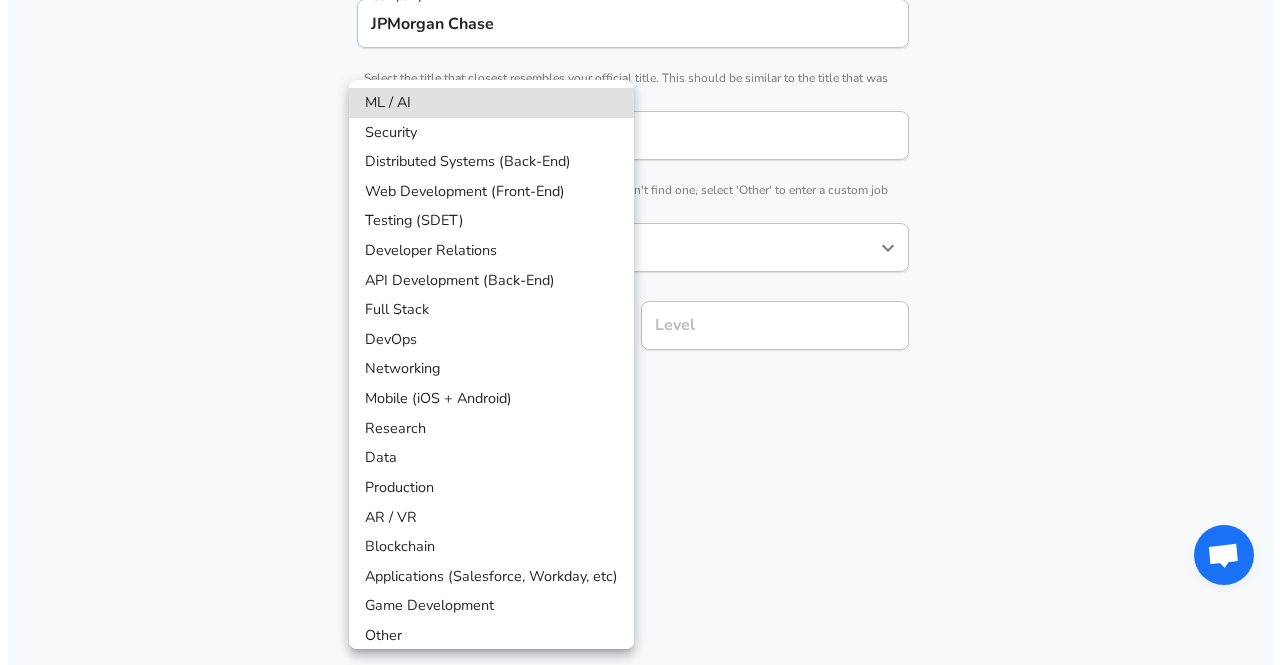 scroll, scrollTop: 504, scrollLeft: 0, axis: vertical 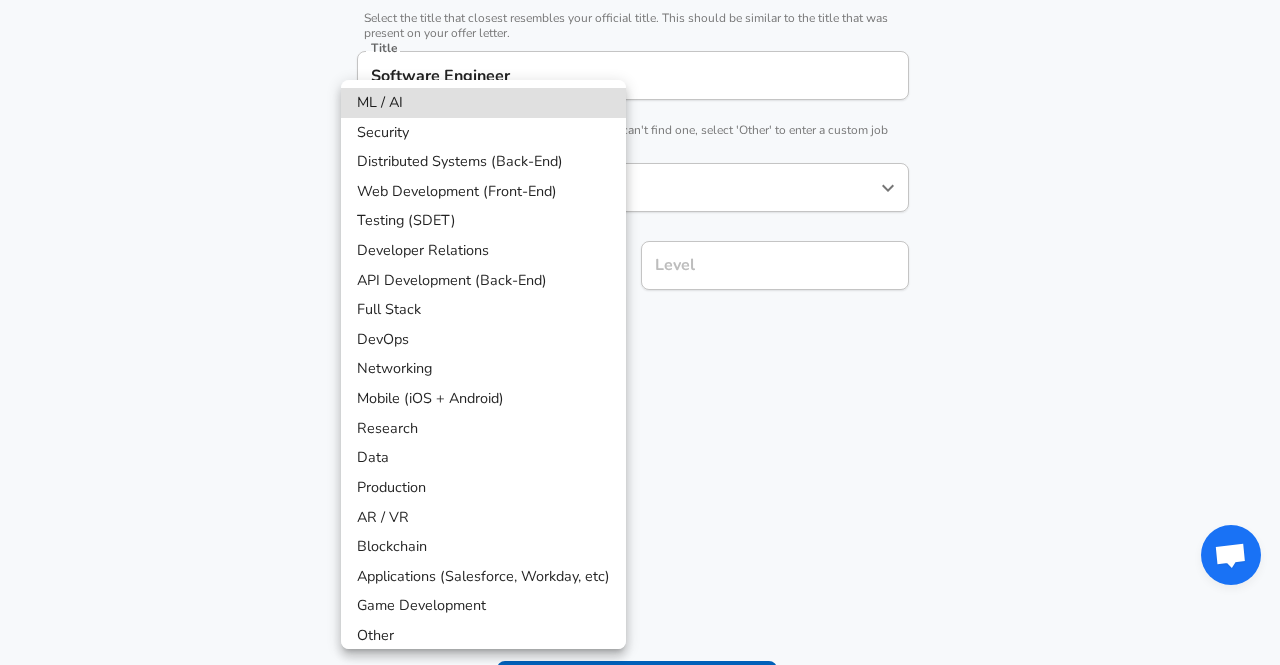 click on "Restart Add Your Salary Upload your offer letter   to verify your submission Enhance Privacy and Anonymity No Automatically hides specific fields until there are enough submissions to safely display the full details.   More Details Based on your submission and the data points that we have already collected, we will automatically hide and anonymize specific fields if there aren't enough data points to remain sufficiently anonymous. Company & Title Information   Enter the company you received your offer from Company JPMorgan Chase Company   Select the title that closest resembles your official title. This should be similar to the title that was present on your offer letter. Title Software Engineer Title   Select a job family that best fits your role. If you can't find one, select 'Other' to enter a custom job family Job Family Software Engineer Job Family   Select a Specialization that best fits your role. If you can't find one, select 'Other' to enter a custom specialization Select Specialization ​ Level" at bounding box center [640, -172] 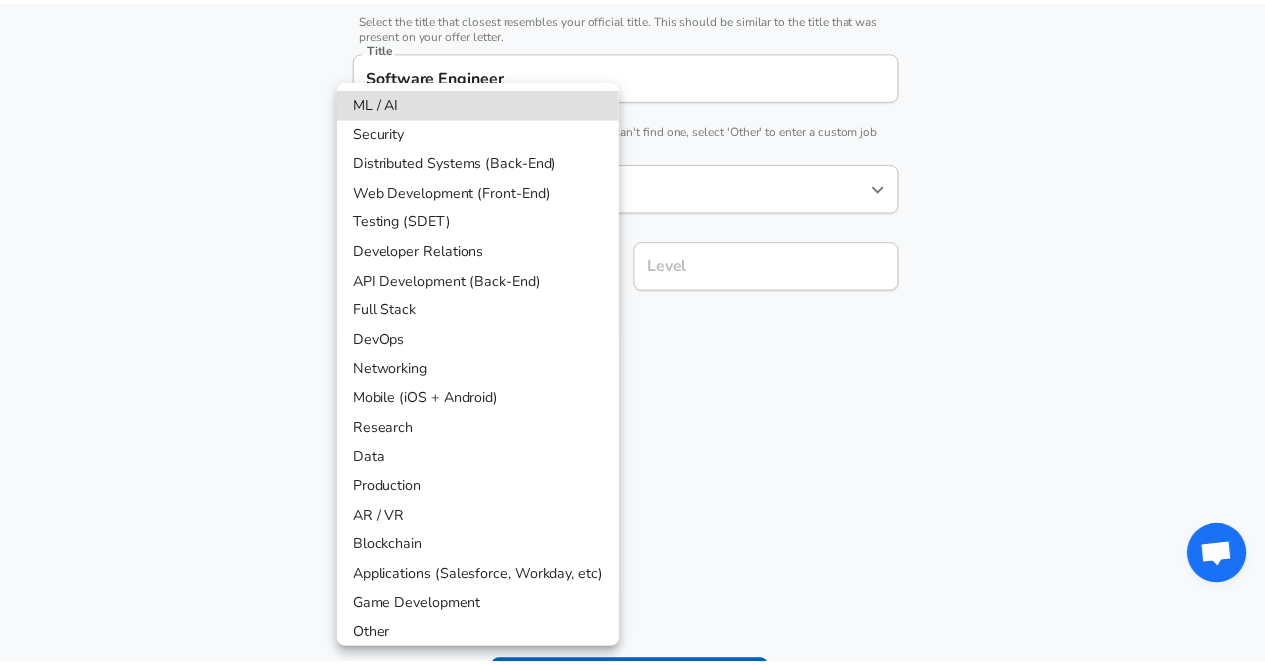 scroll, scrollTop: 9, scrollLeft: 0, axis: vertical 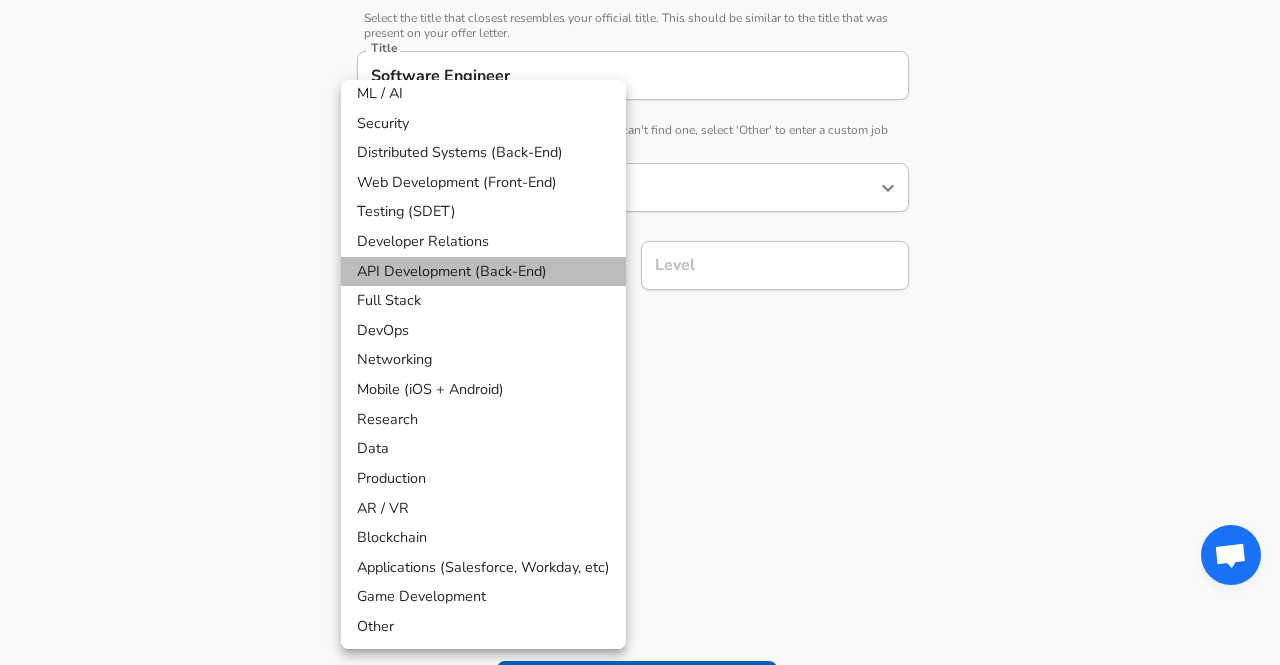 click on "API Development (Back-End)" at bounding box center (483, 272) 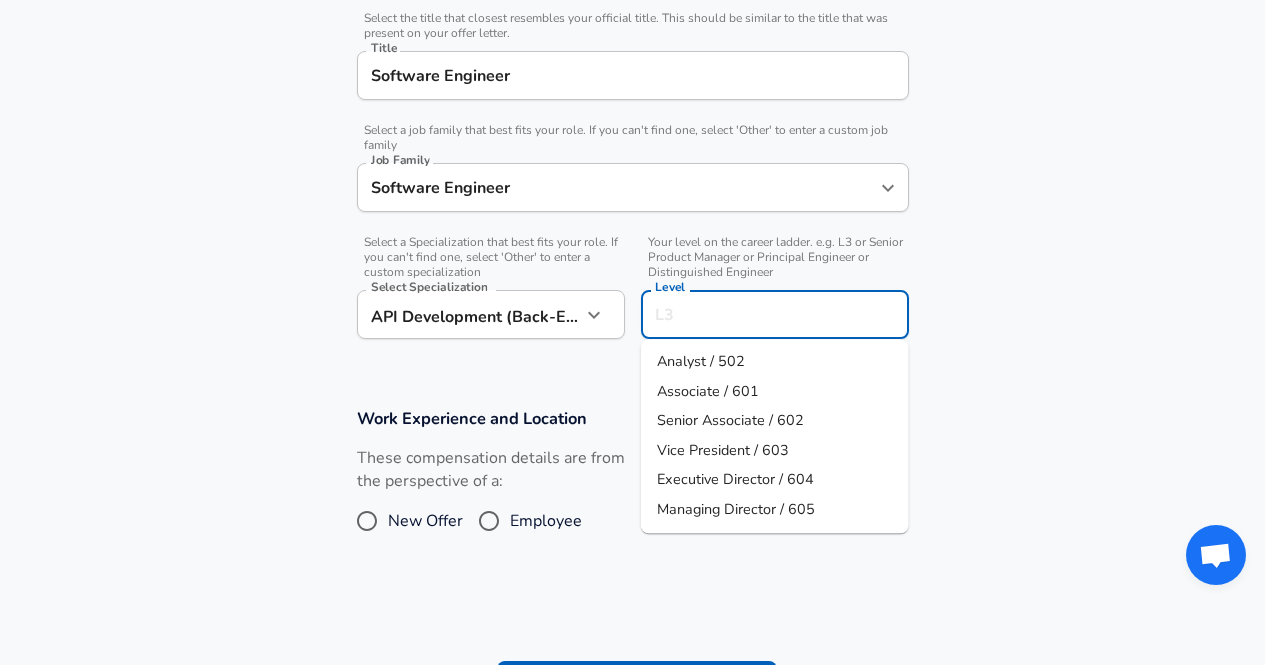 scroll, scrollTop: 544, scrollLeft: 0, axis: vertical 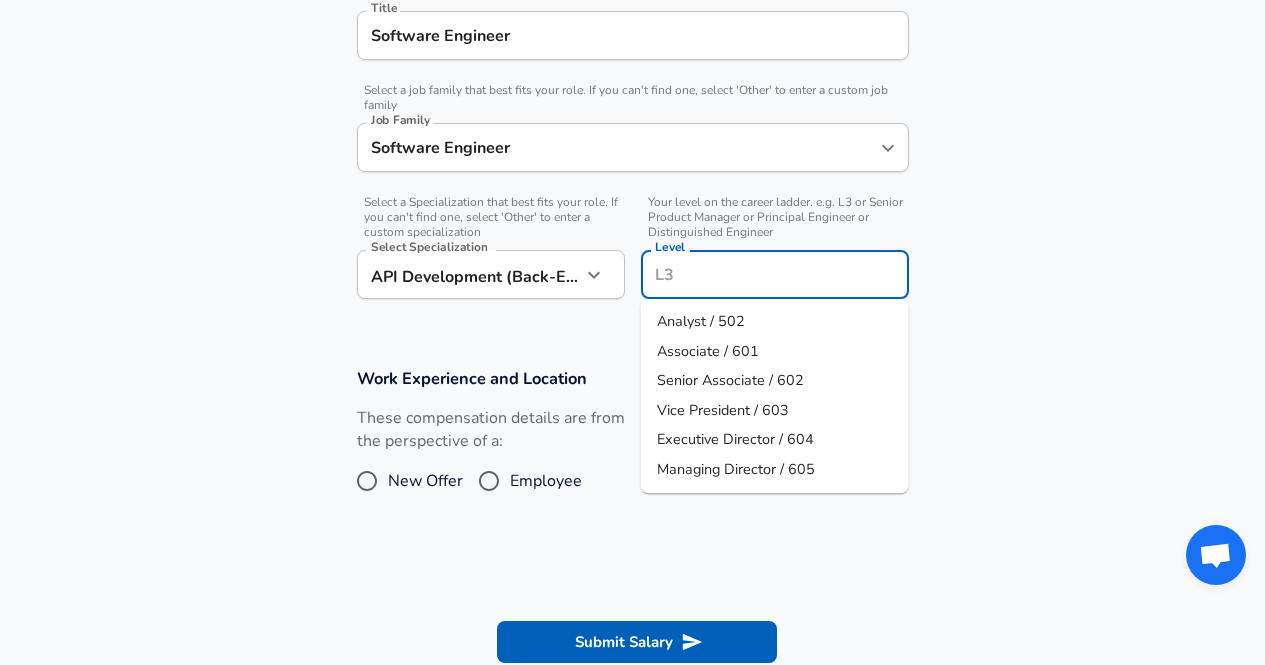 click on "Level" at bounding box center [775, 274] 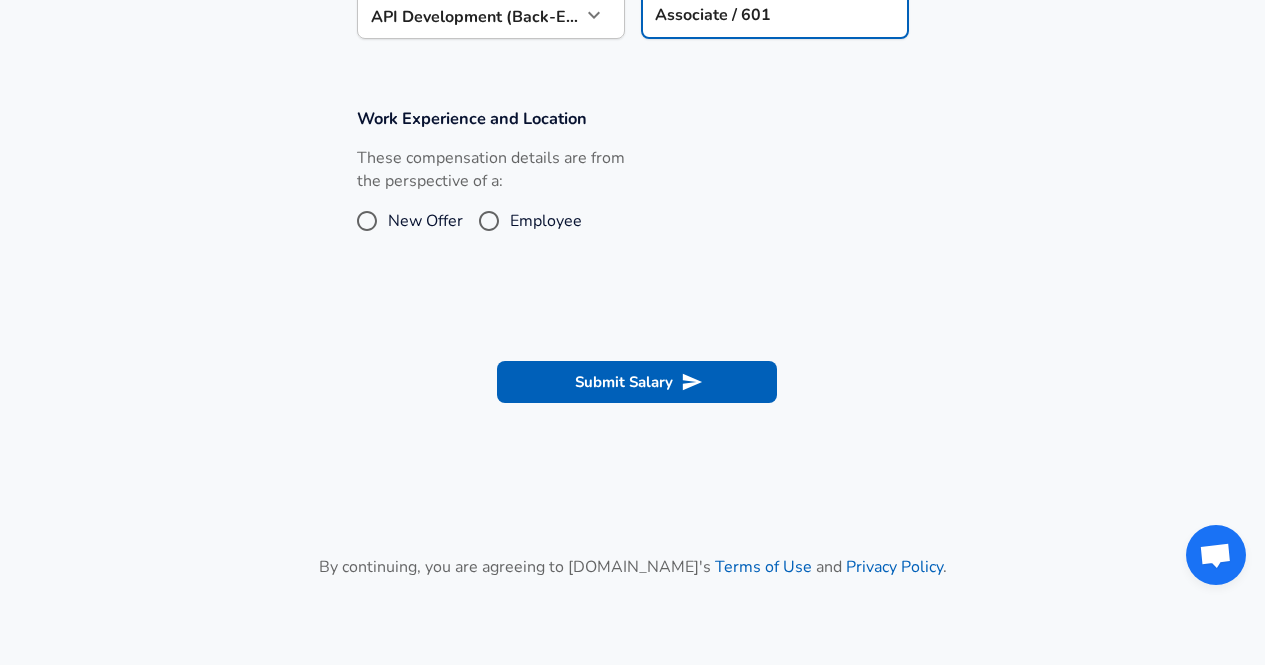 scroll, scrollTop: 805, scrollLeft: 0, axis: vertical 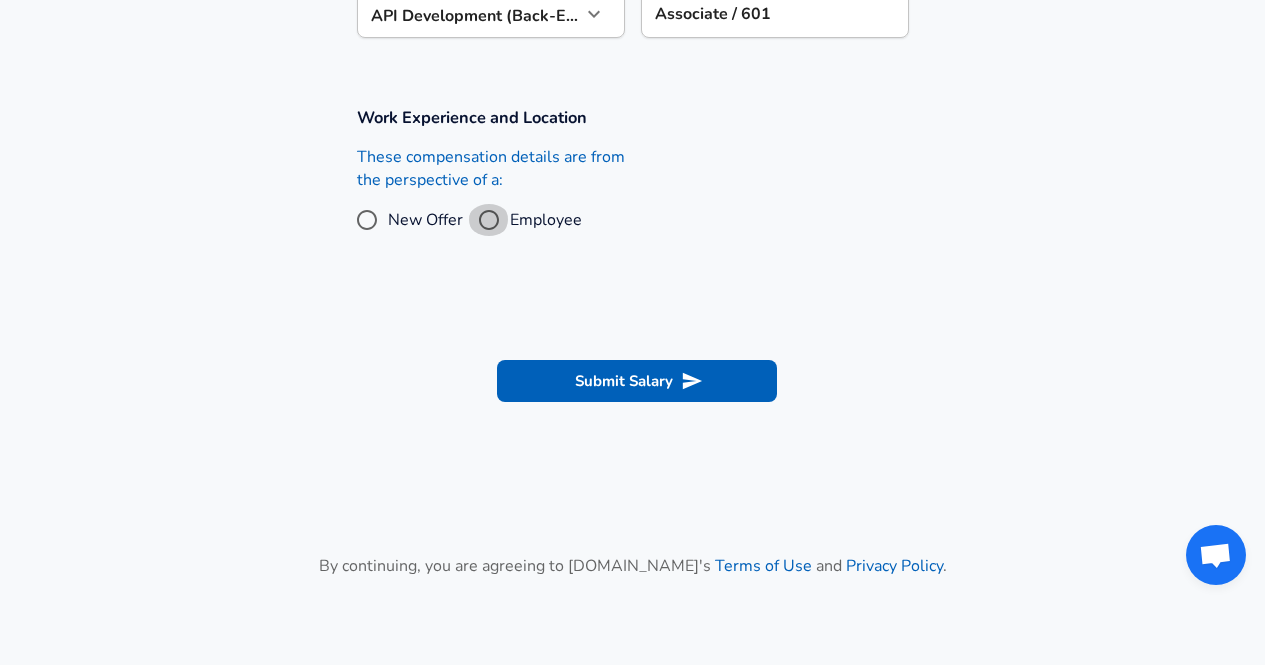 click on "Employee" at bounding box center (489, 220) 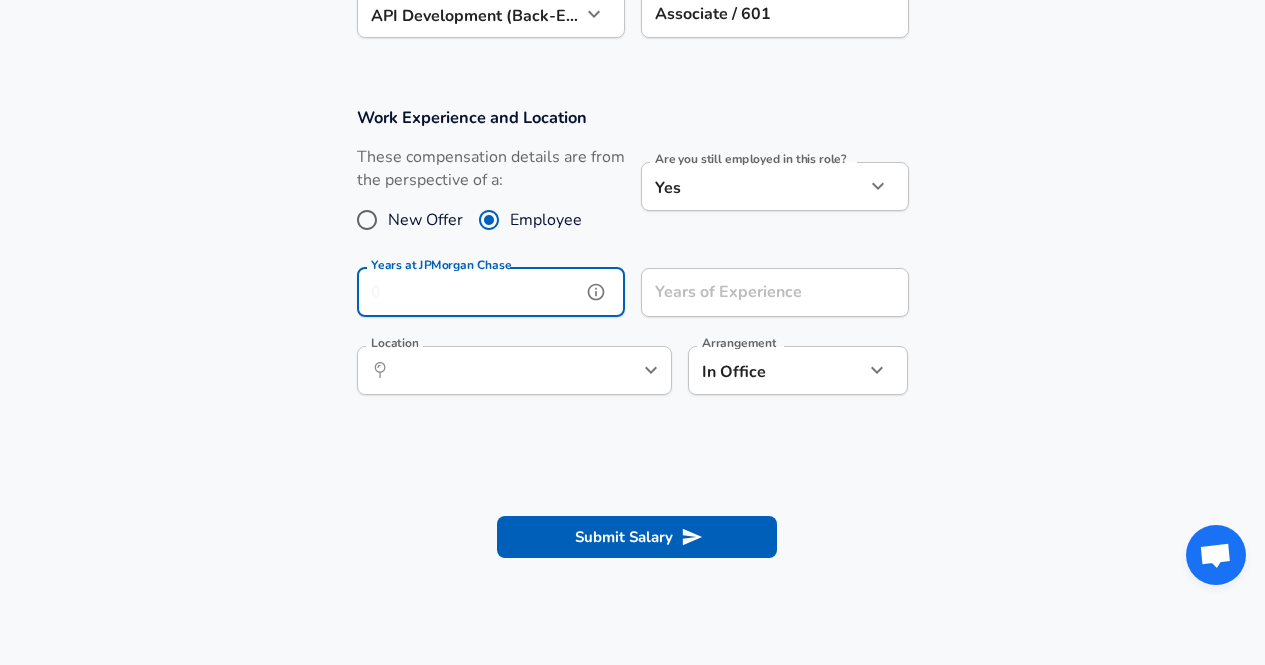 click on "Years at JPMorgan Chase" at bounding box center [469, 292] 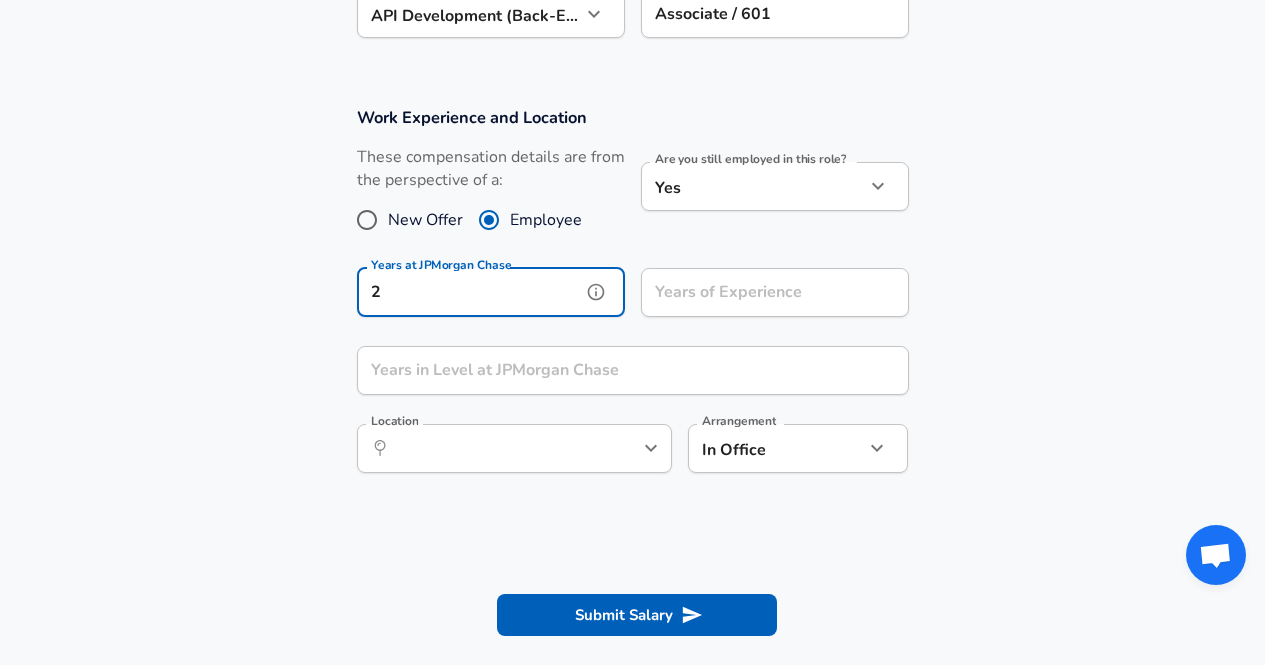 type on "2" 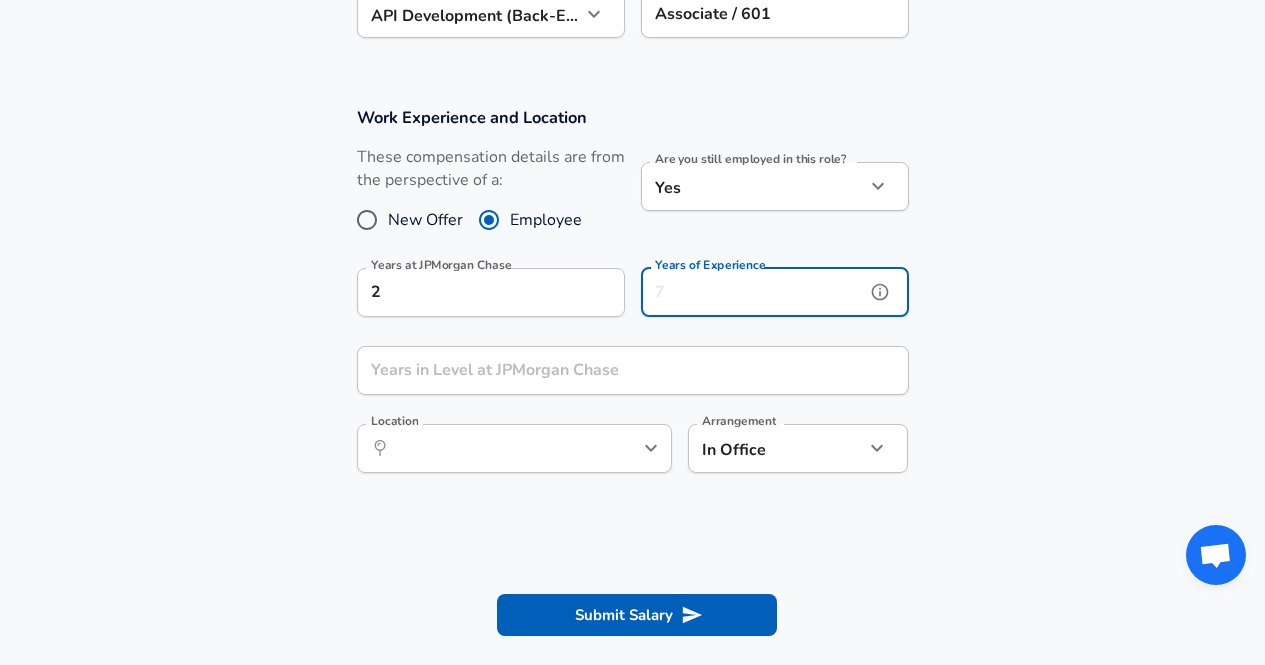 click on "Years of Experience" at bounding box center (753, 292) 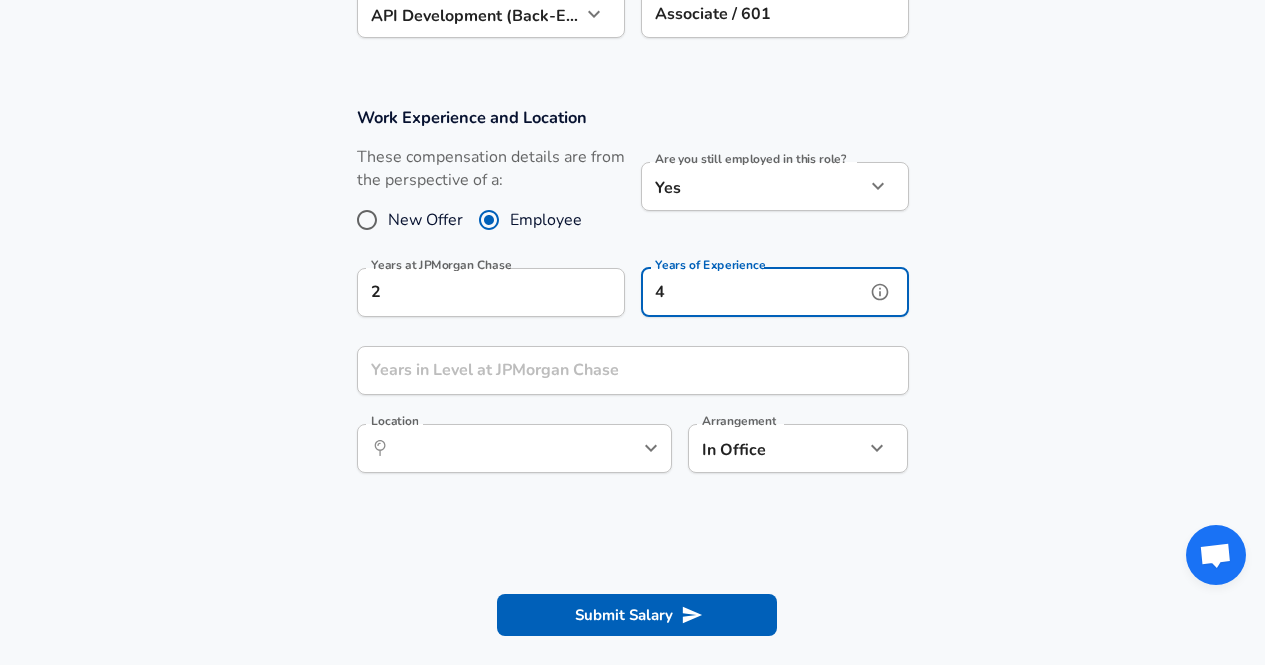 type on "4" 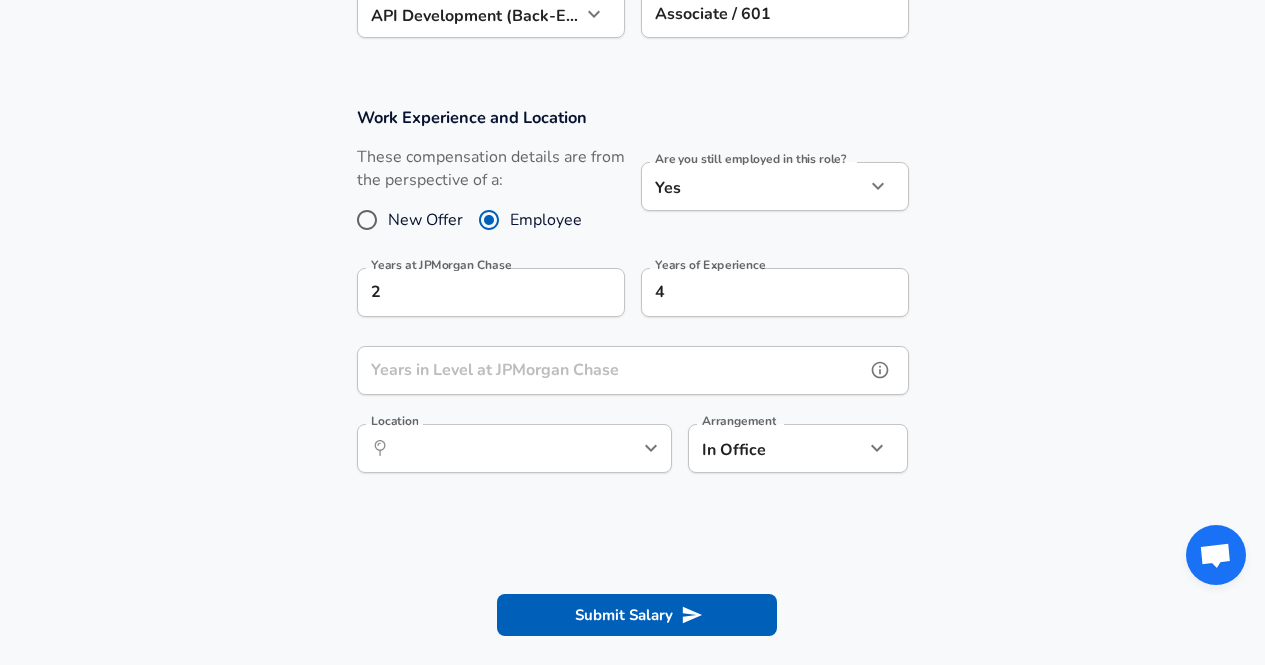 click on "Years in Level at JPMorgan Chase" at bounding box center [611, 370] 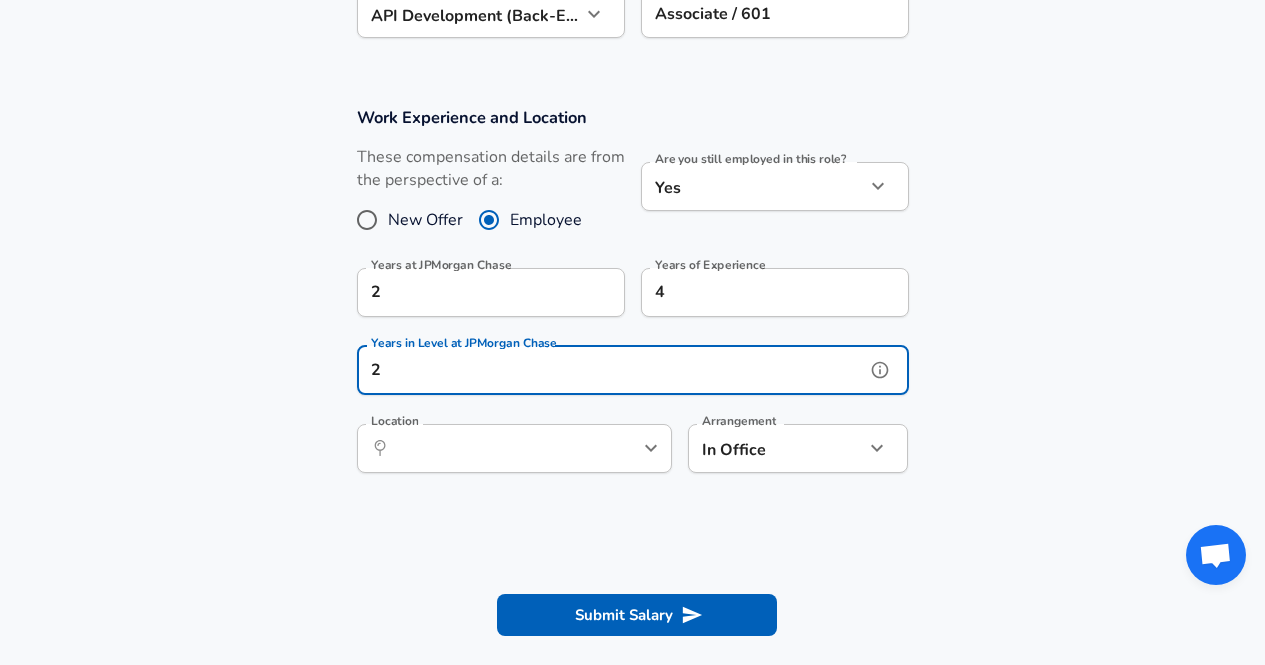 type on "2" 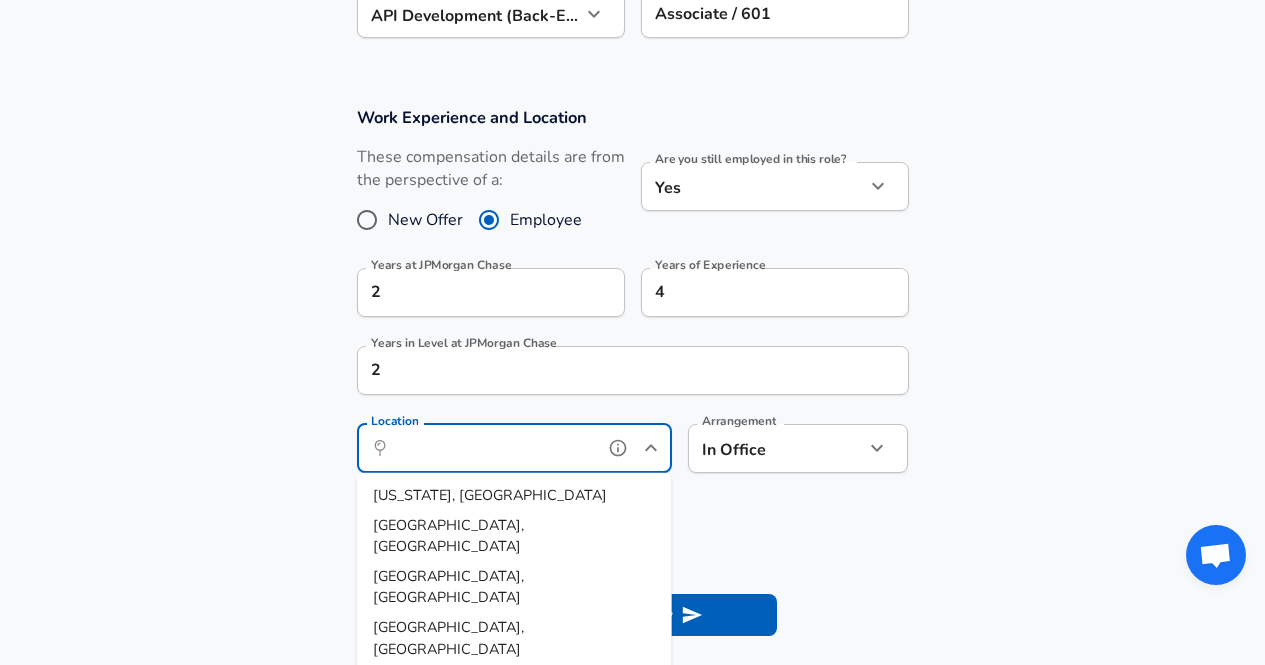 click on "Location" at bounding box center [492, 448] 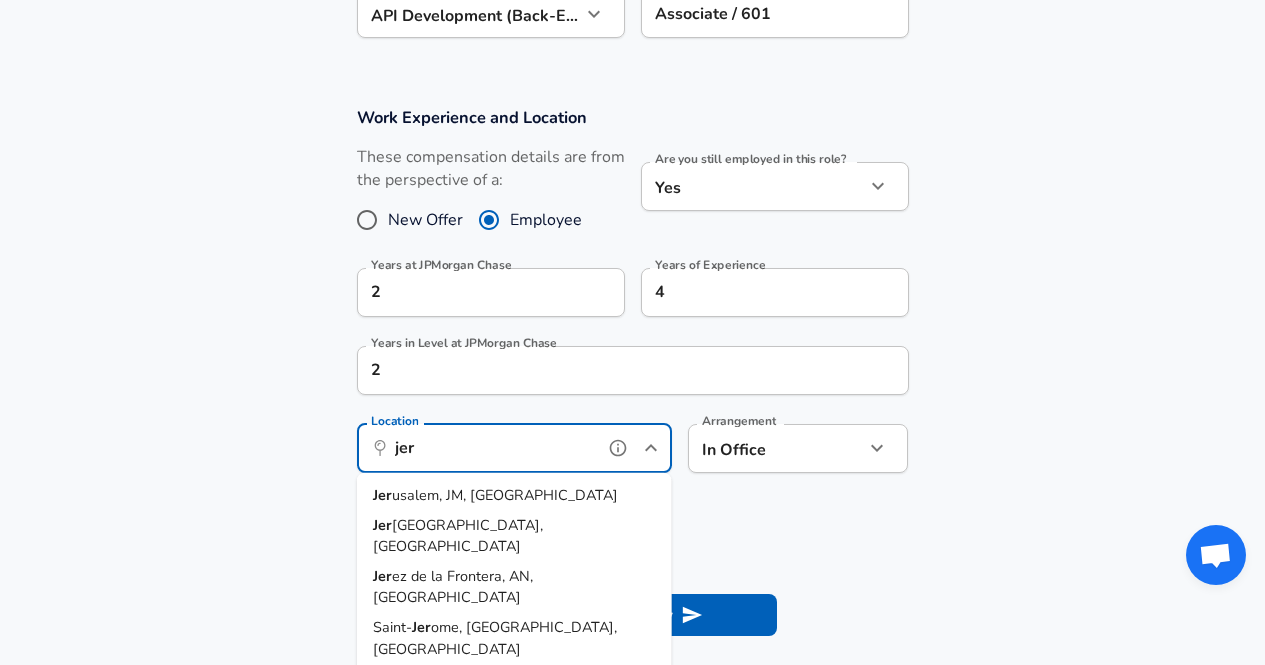 click on "[GEOGRAPHIC_DATA], [GEOGRAPHIC_DATA]" at bounding box center (458, 535) 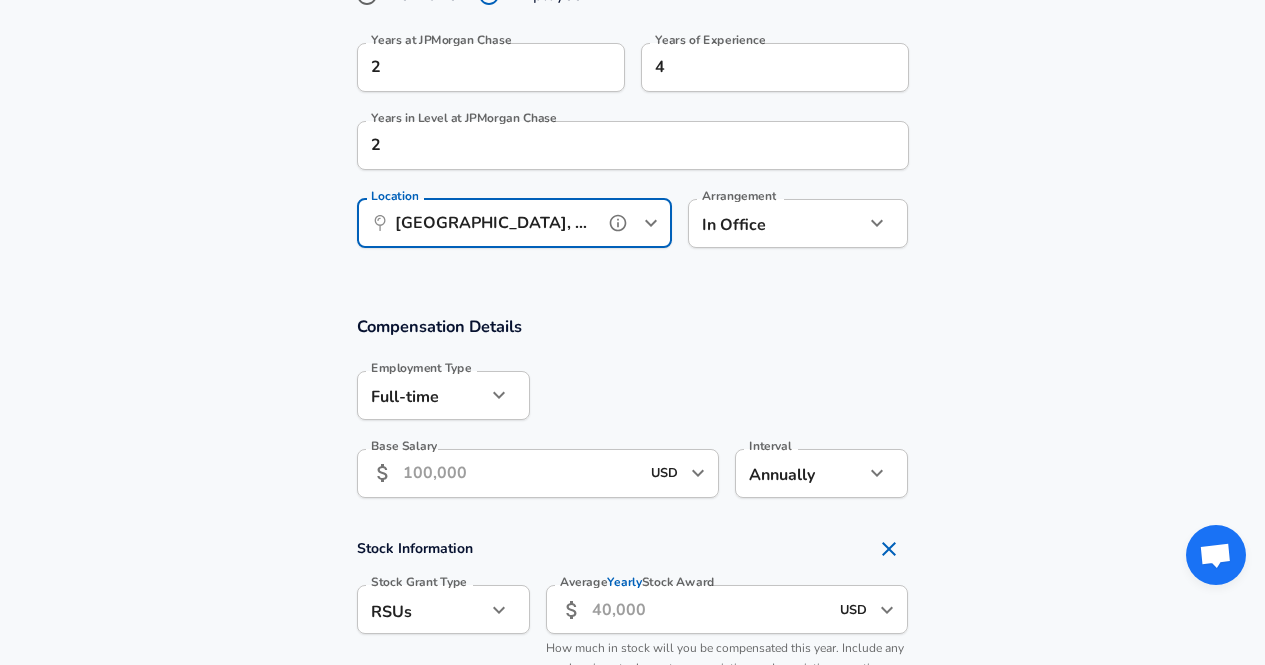 scroll, scrollTop: 1031, scrollLeft: 0, axis: vertical 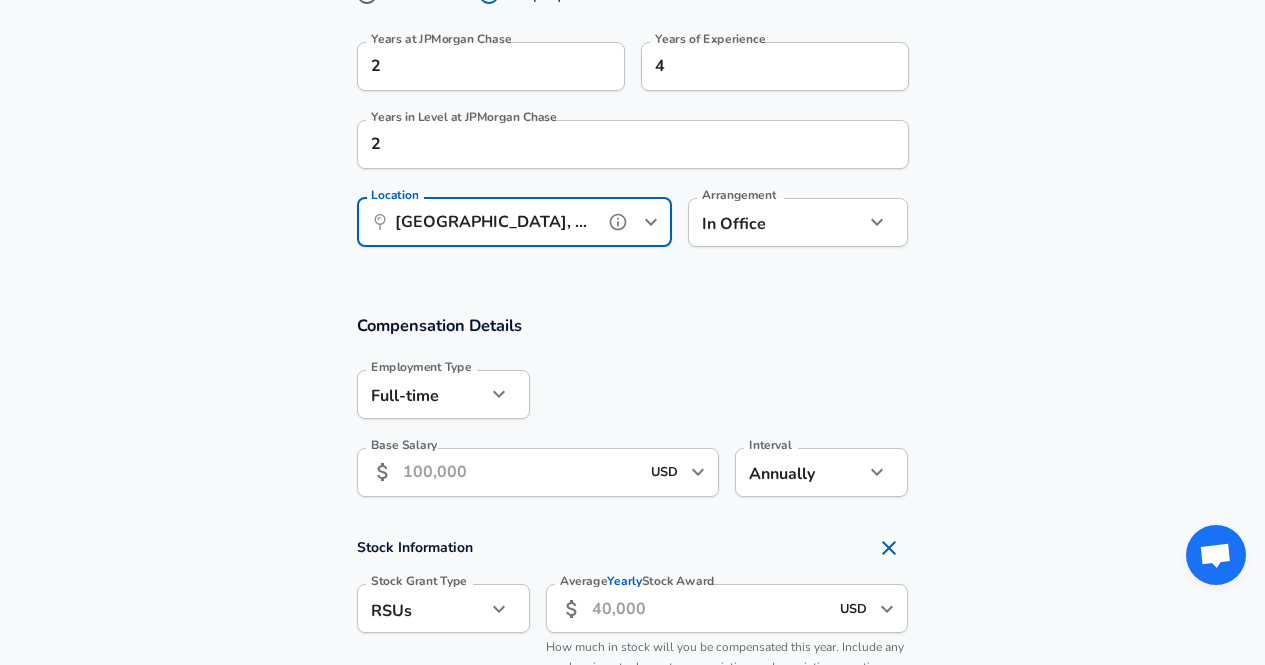 type on "[GEOGRAPHIC_DATA], [GEOGRAPHIC_DATA]" 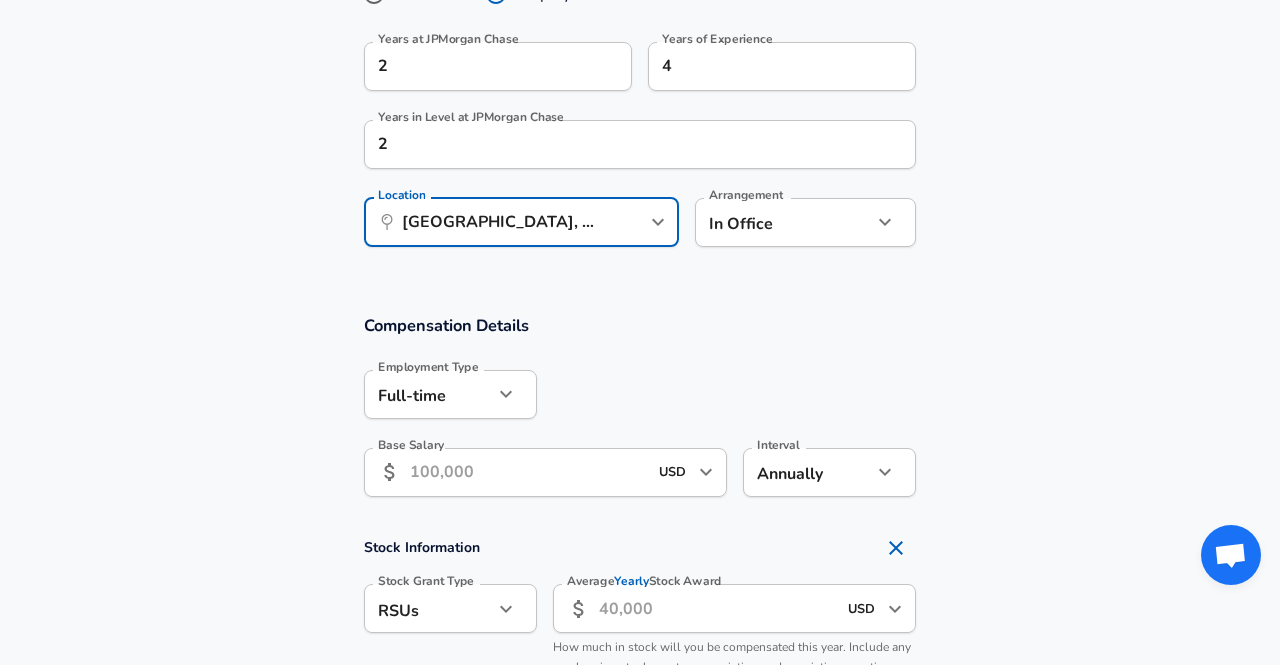 click on "Restart Add Your Salary Upload your offer letter   to verify your submission Enhance Privacy and Anonymity No Automatically hides specific fields until there are enough submissions to safely display the full details.   More Details Based on your submission and the data points that we have already collected, we will automatically hide and anonymize specific fields if there aren't enough data points to remain sufficiently anonymous. Company & Title Information   Enter the company you received your offer from Company JPMorgan Chase Company   Select the title that closest resembles your official title. This should be similar to the title that was present on your offer letter. Title Software Engineer Title   Select a job family that best fits your role. If you can't find one, select 'Other' to enter a custom job family Job Family Software Engineer Job Family   Select a Specialization that best fits your role. If you can't find one, select 'Other' to enter a custom specialization Select Specialization   Level Level" at bounding box center (640, -699) 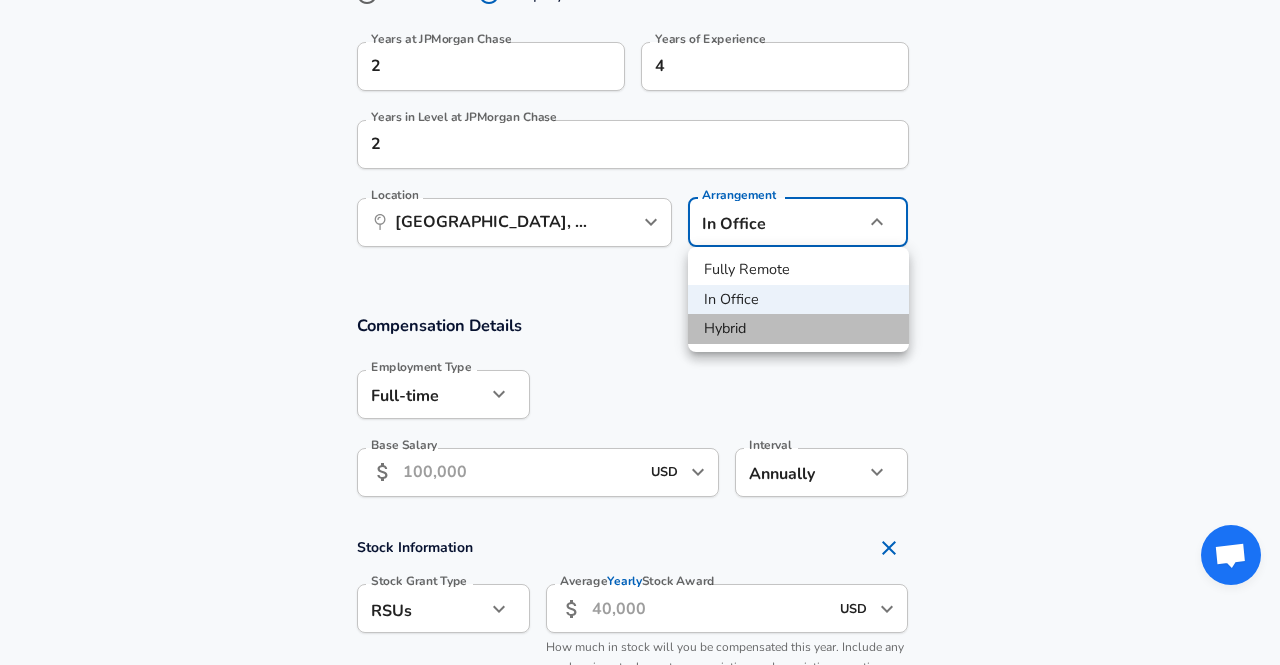 click on "Hybrid" at bounding box center (798, 329) 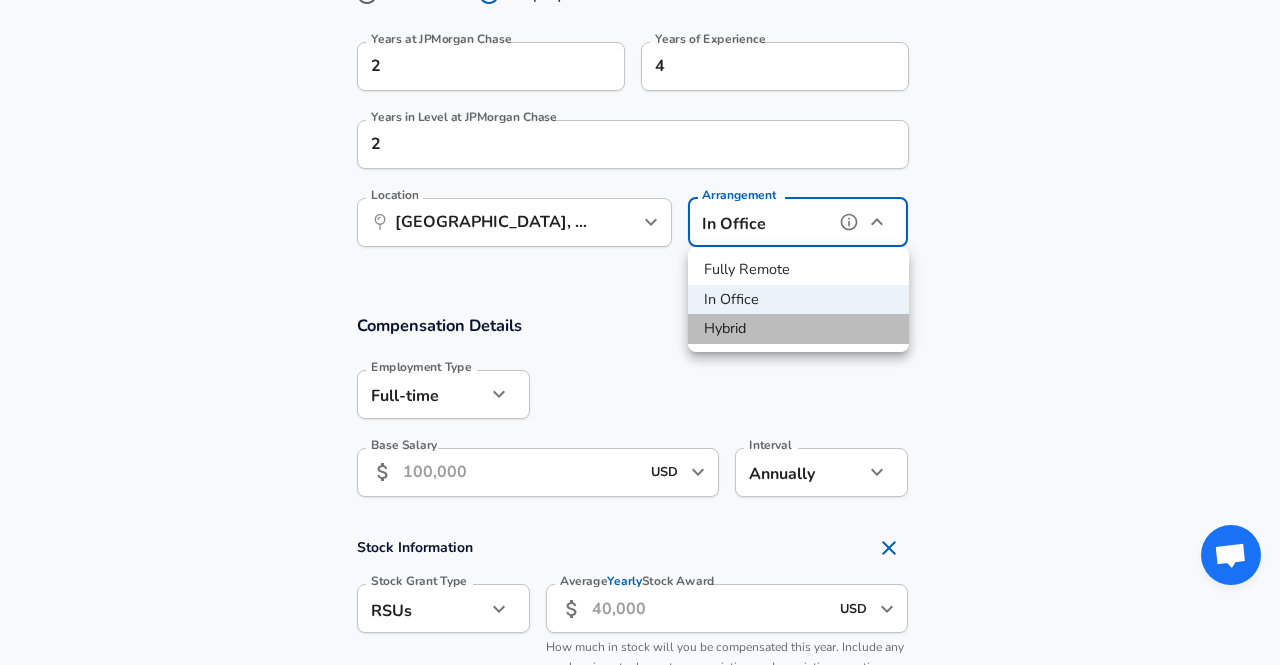 type on "hybrid" 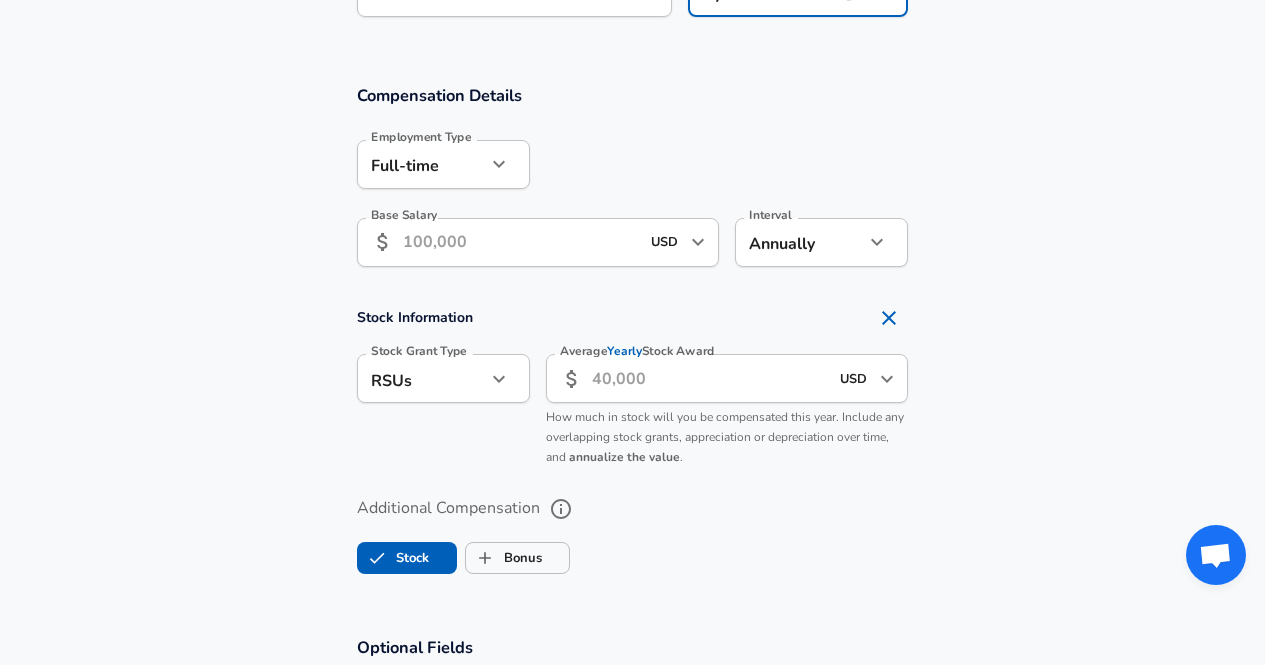 scroll, scrollTop: 1262, scrollLeft: 0, axis: vertical 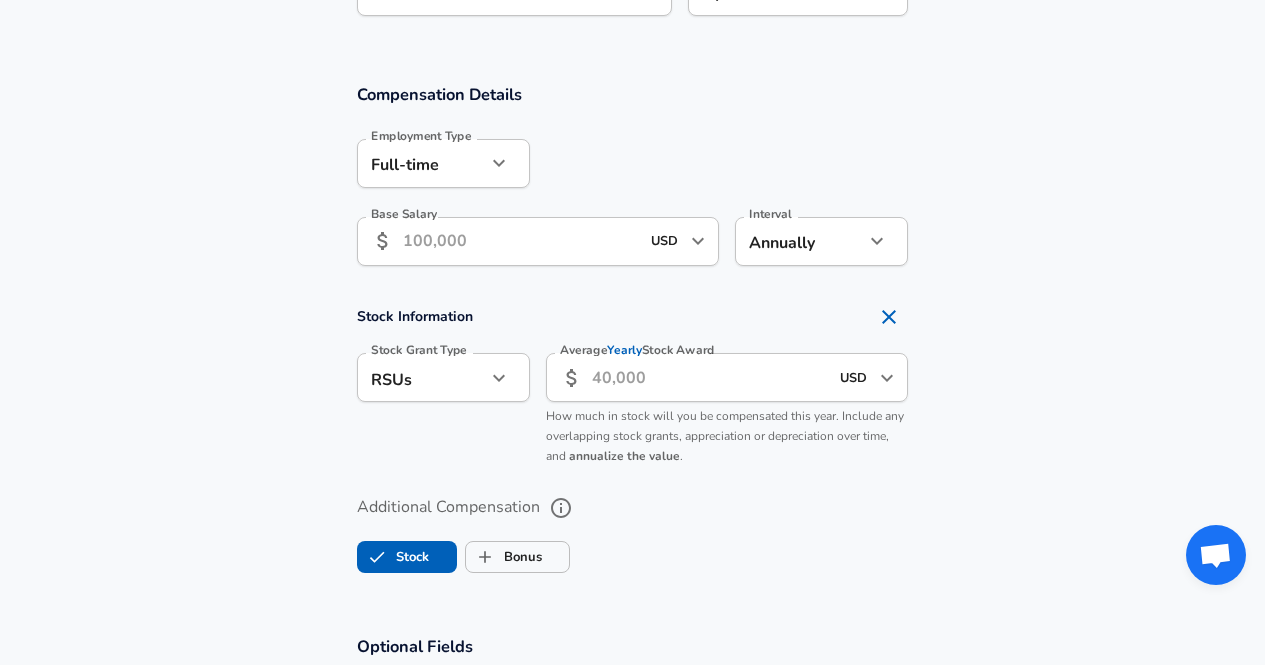 click on "Base Salary" at bounding box center (521, 241) 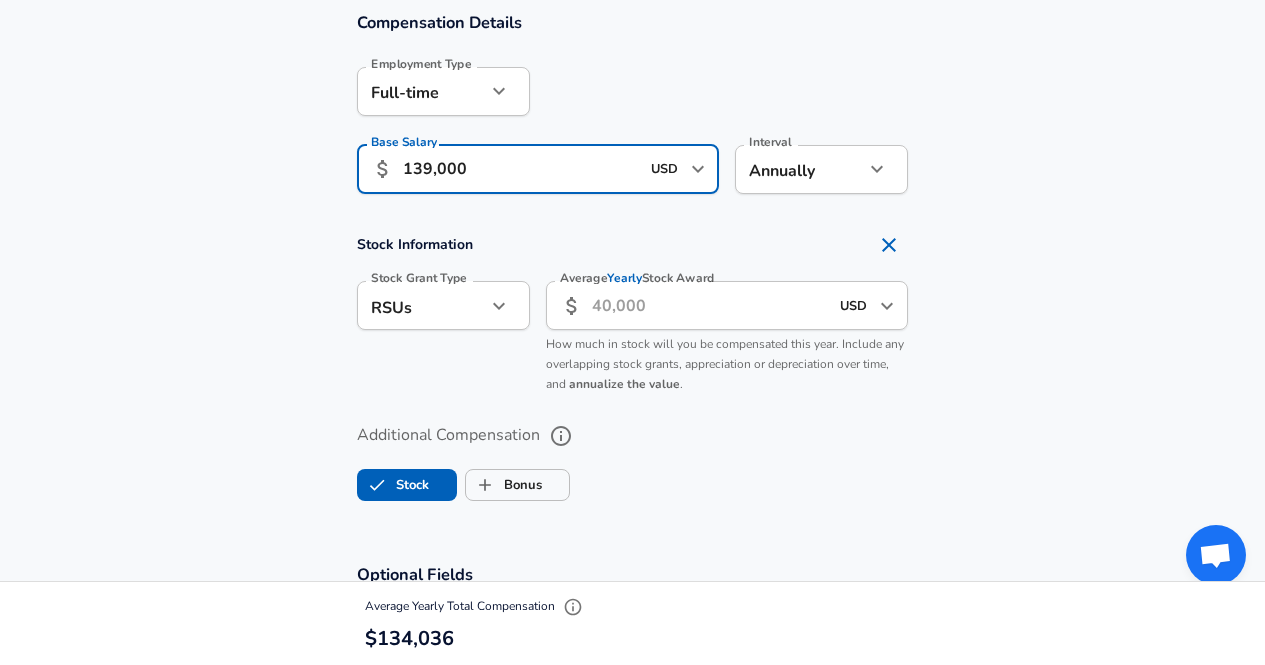 scroll, scrollTop: 1358, scrollLeft: 0, axis: vertical 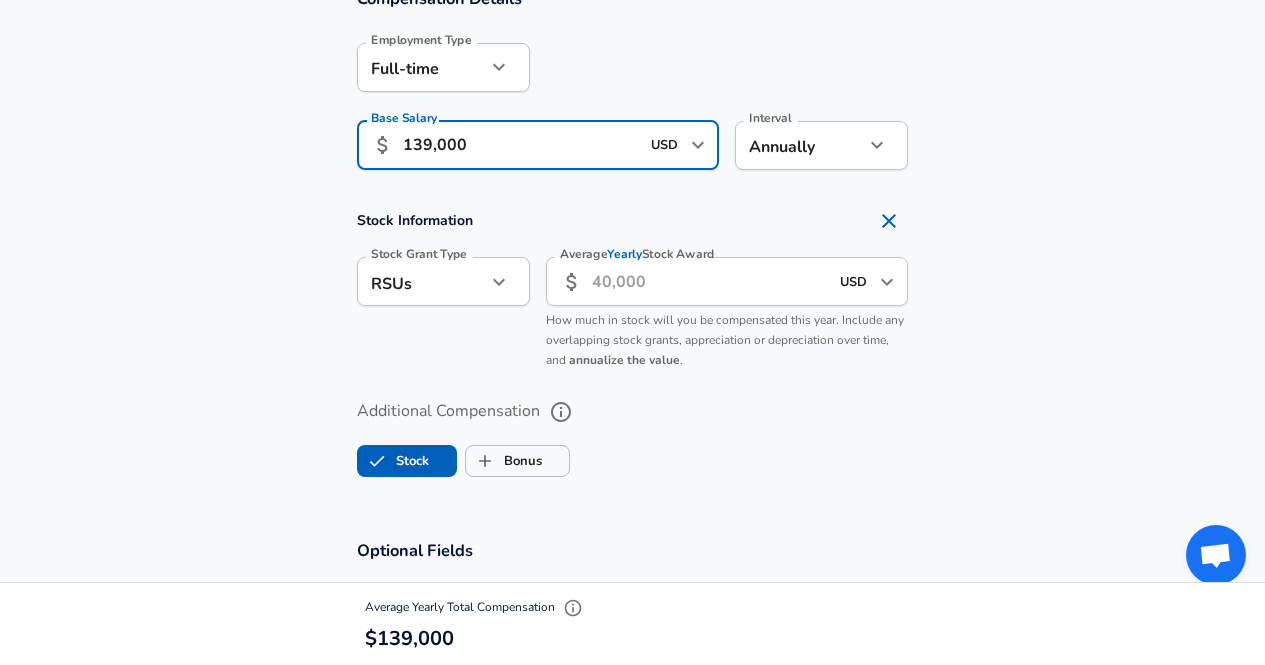 type on "139,000" 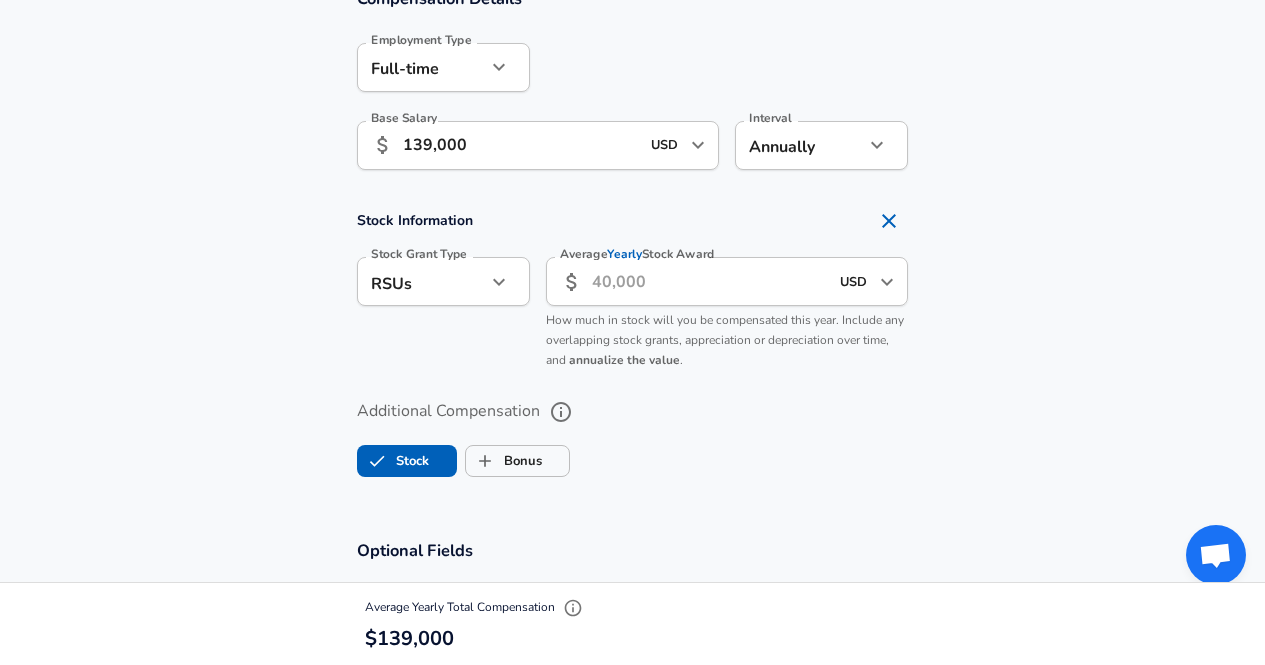 click on "Average  Yearly  Stock Award" at bounding box center [710, 281] 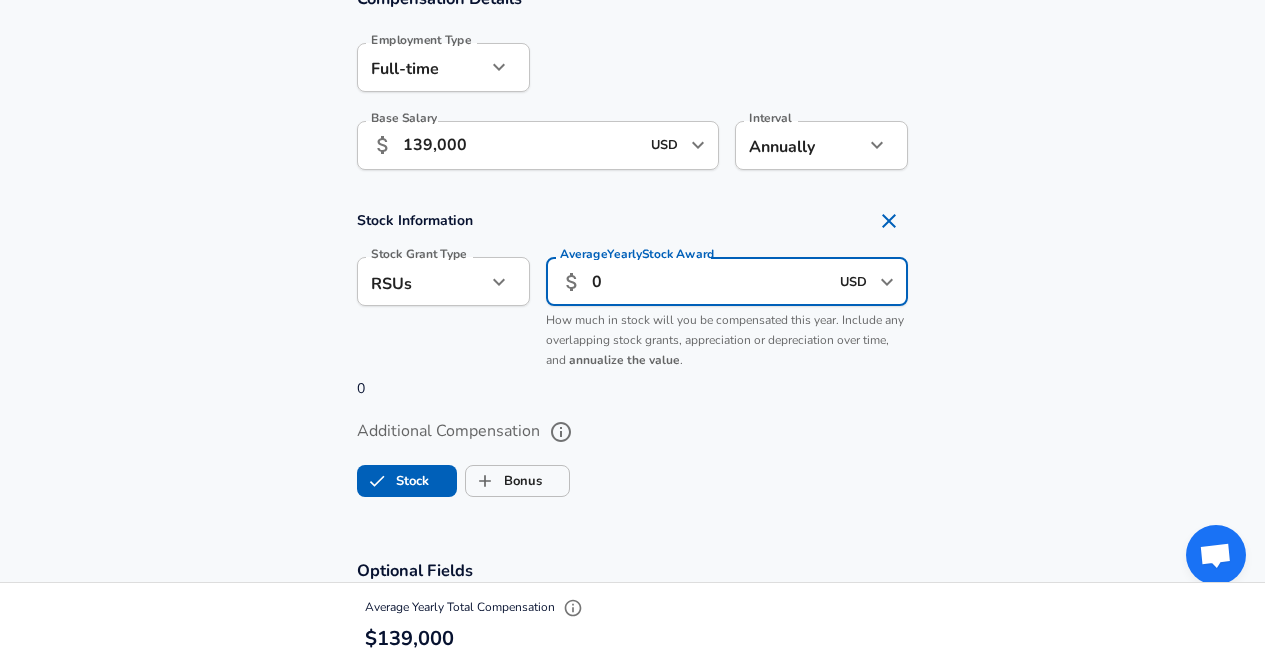 type on "0" 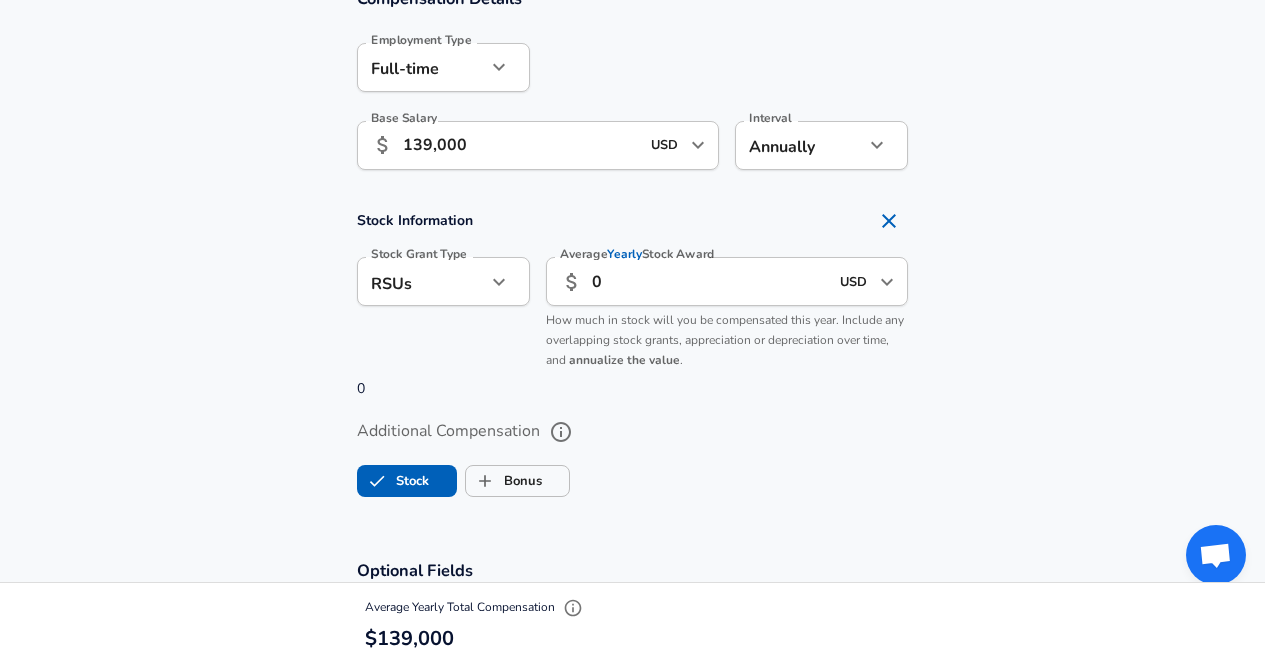 click on "Stock Bonus" at bounding box center (633, 477) 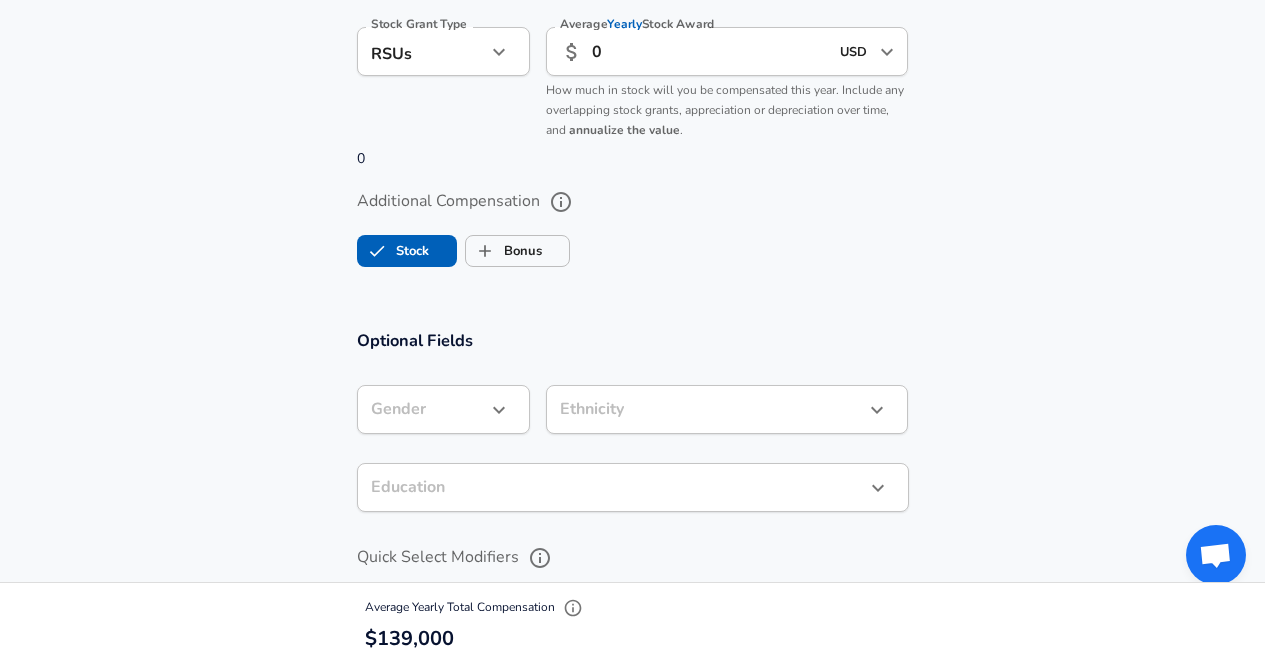 scroll, scrollTop: 1590, scrollLeft: 0, axis: vertical 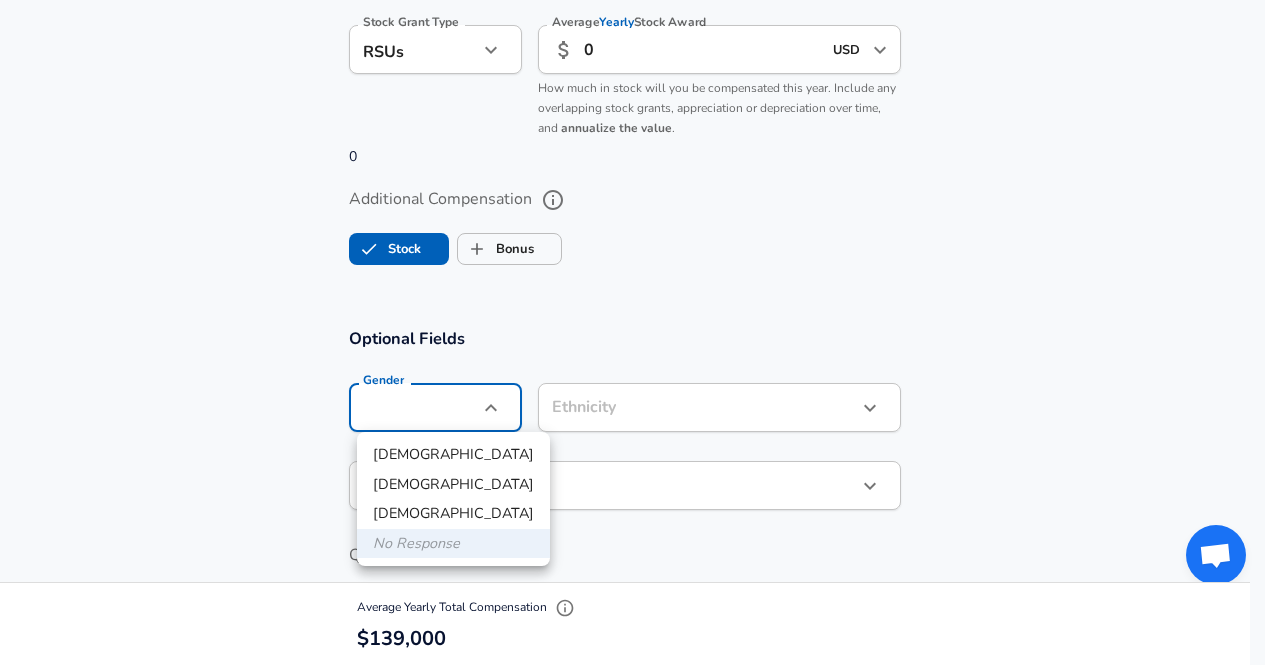 click on "Restart Add Your Salary Upload your offer letter   to verify your submission Enhance Privacy and Anonymity No Automatically hides specific fields until there are enough submissions to safely display the full details.   More Details Based on your submission and the data points that we have already collected, we will automatically hide and anonymize specific fields if there aren't enough data points to remain sufficiently anonymous. Company & Title Information   Enter the company you received your offer from Company JPMorgan Chase Company   Select the title that closest resembles your official title. This should be similar to the title that was present on your offer letter. Title Software Engineer Title   Select a job family that best fits your role. If you can't find one, select 'Other' to enter a custom job family Job Family Software Engineer Job Family   Select a Specialization that best fits your role. If you can't find one, select 'Other' to enter a custom specialization Select Specialization   Level Level" at bounding box center [632, -1258] 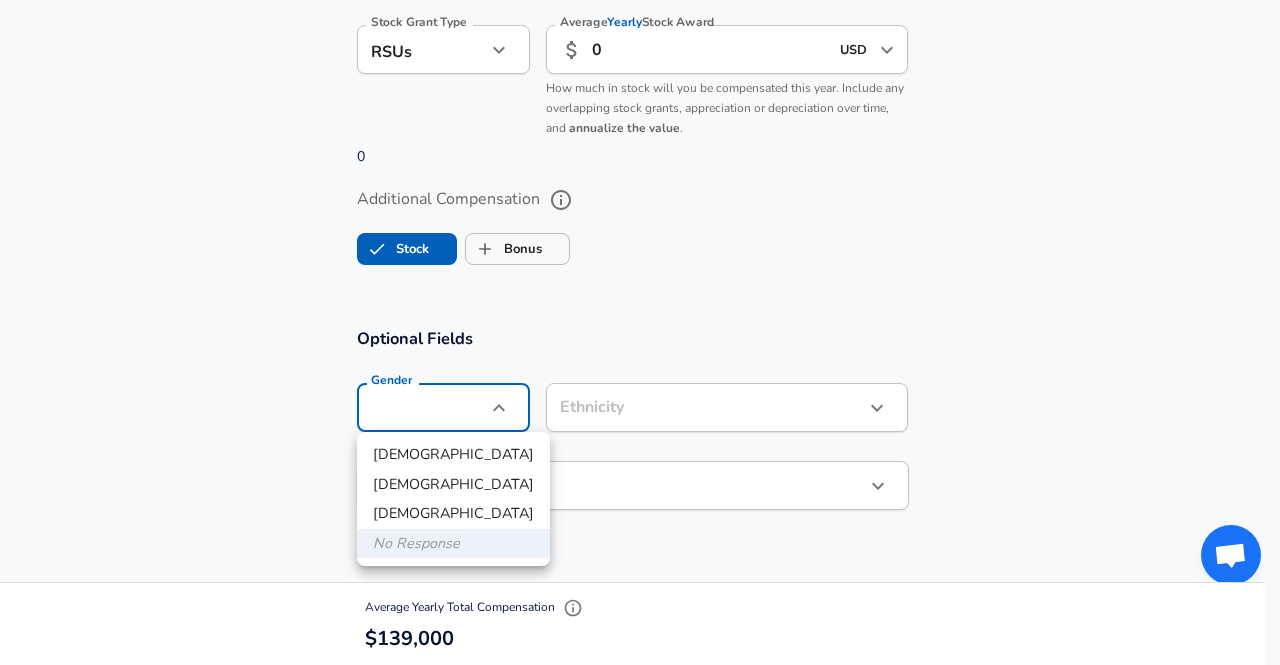 click at bounding box center (640, 332) 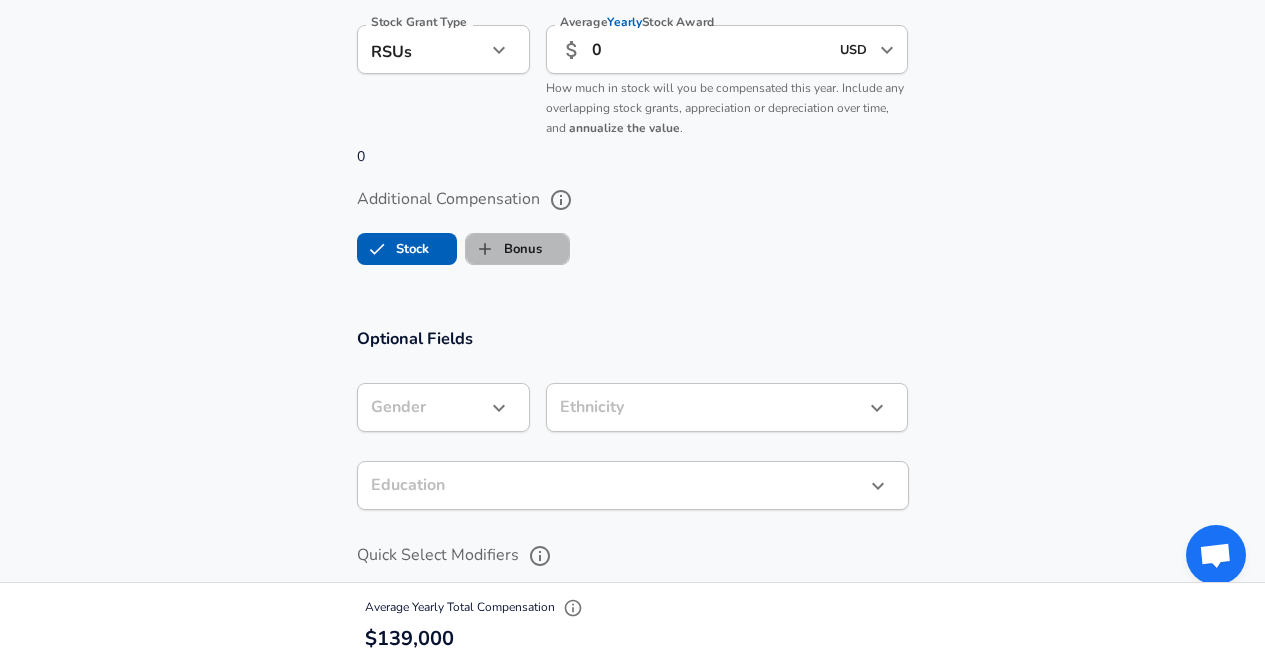 click on "Bonus" at bounding box center [504, 249] 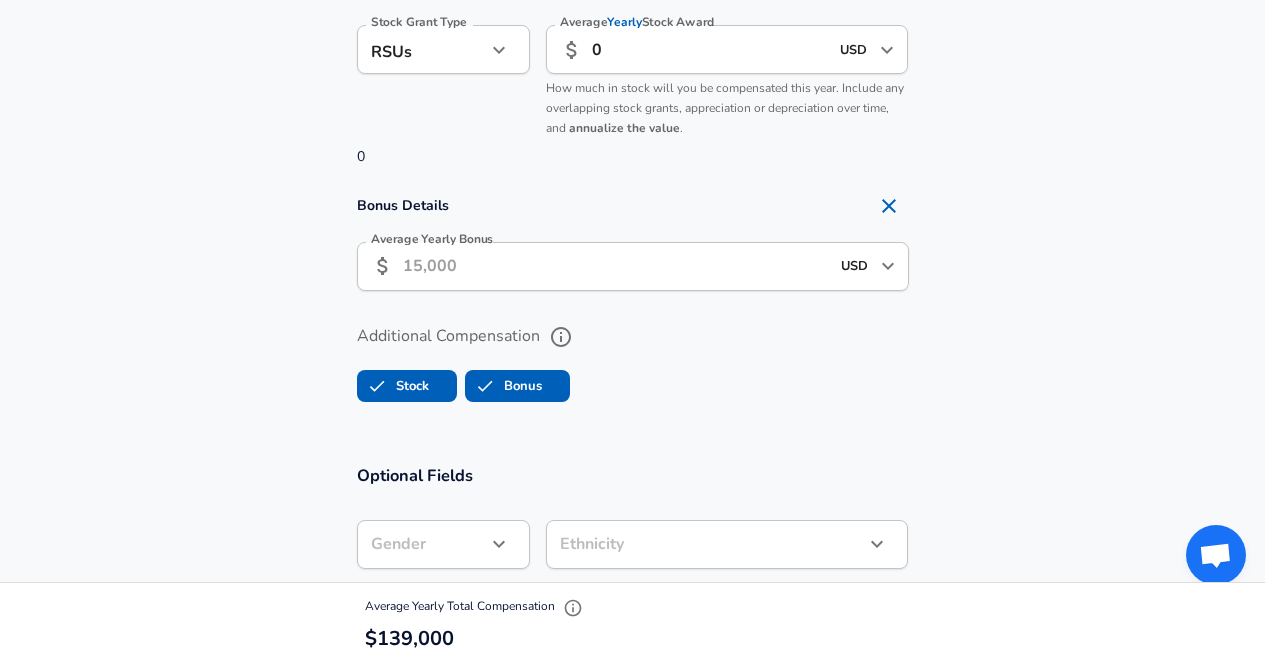 click on "Average Yearly Bonus" at bounding box center (616, 266) 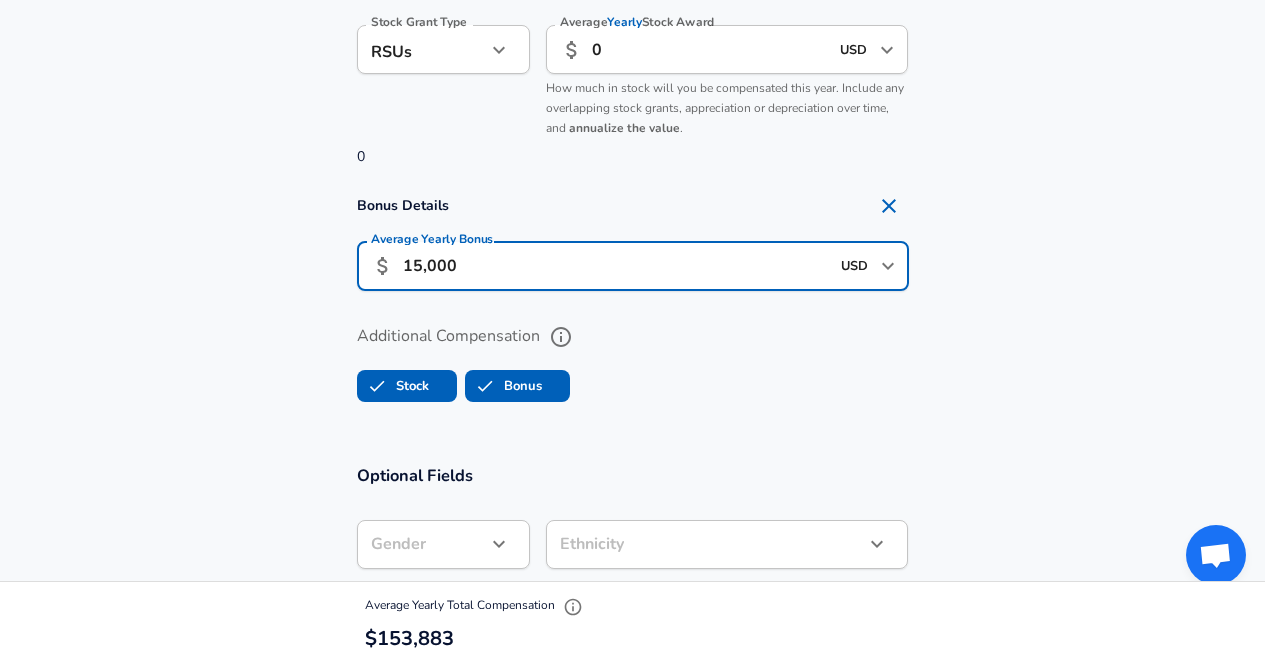 type on "15,000" 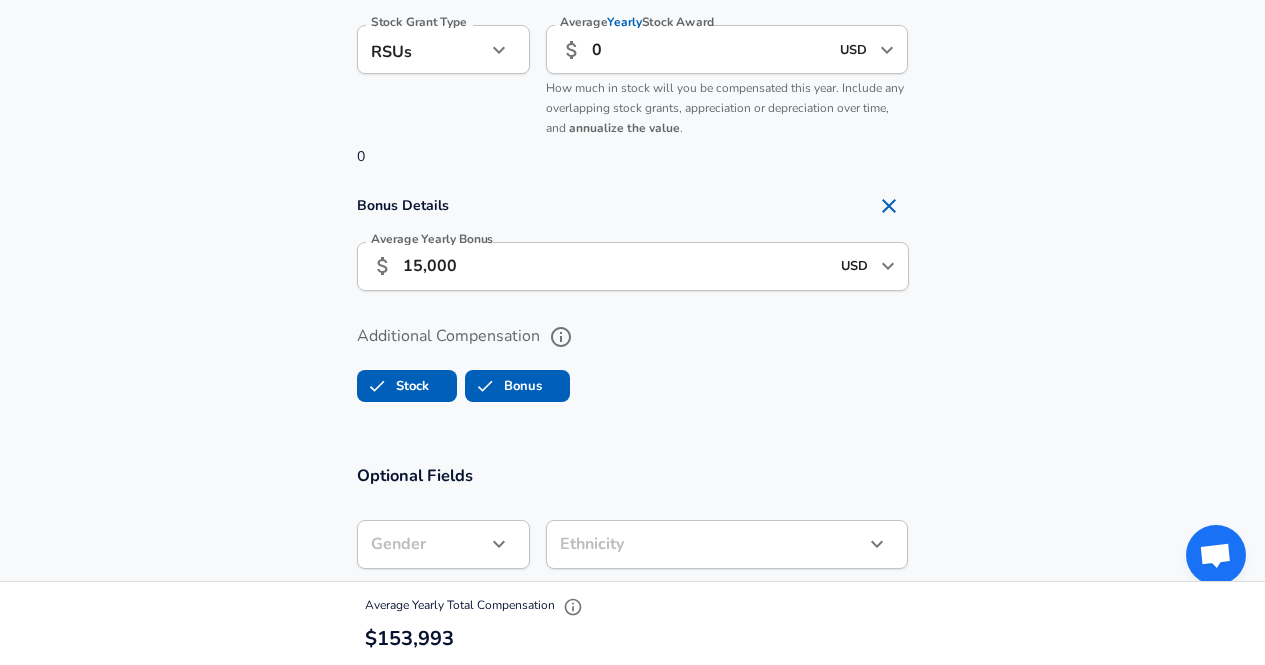 click on "Compensation Details Employment Type [DEMOGRAPHIC_DATA] full_time Employment Type Base Salary ​ 139,000 USD ​ Base Salary Interval Annually yearly Interval Stock Information  Stock Grant Type RSUs stock Stock Grant Type Average  Yearly  Stock Award ​ 0 USD ​ Average  Yearly  Stock Award   How much in stock will you be compensated this year. Include any overlapping stock grants, appreciation or depreciation over time, and   annualize the value . 0 Bonus Details  Average Yearly Bonus ​ 15,000 USD ​ Average Yearly Bonus Additional Compensation   Stock Bonus" at bounding box center (632, 87) 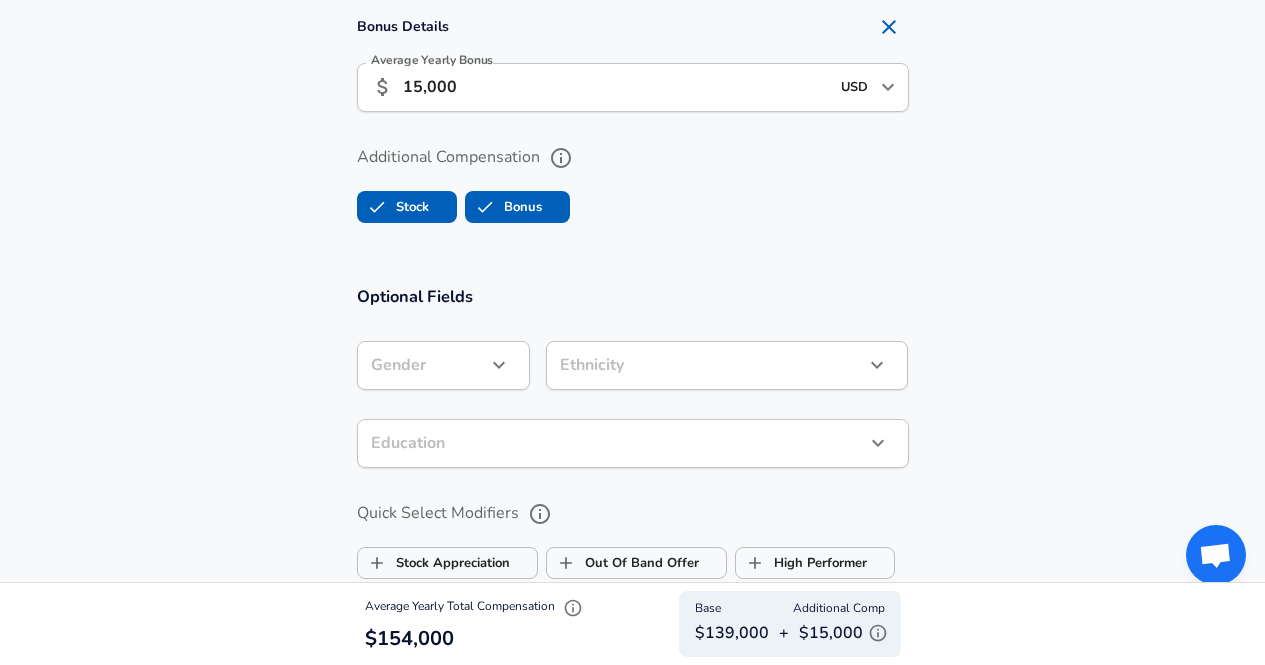 scroll, scrollTop: 1779, scrollLeft: 0, axis: vertical 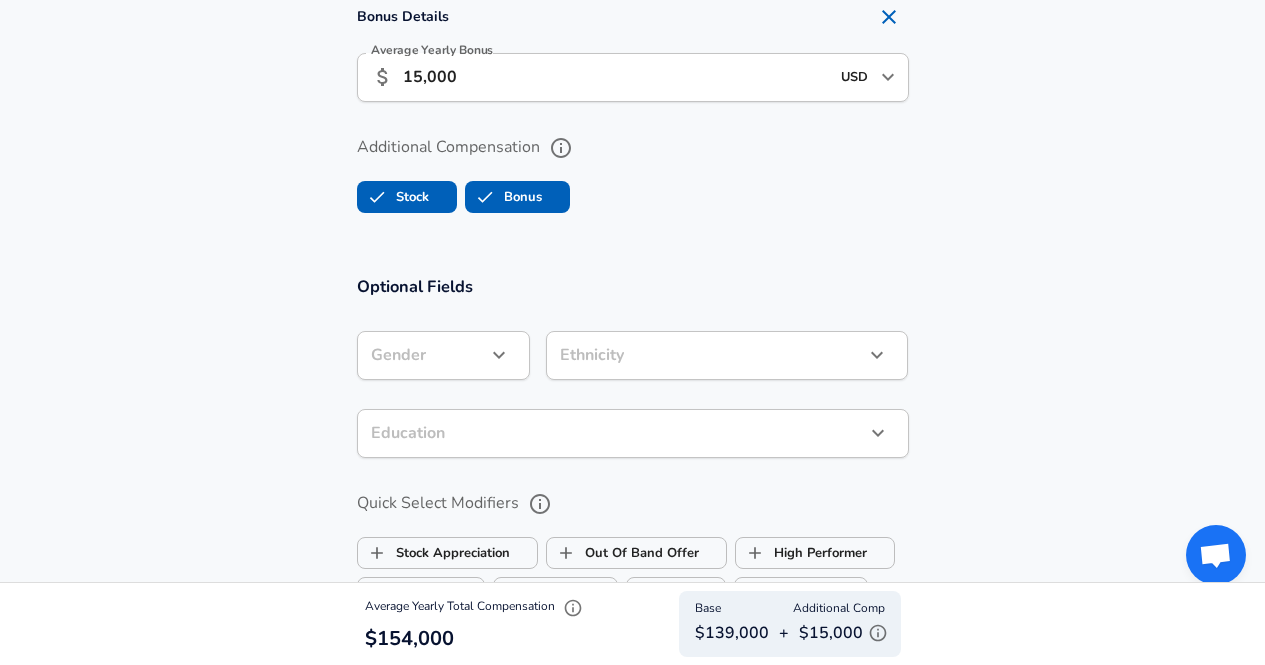 click on "Restart Add Your Salary Upload your offer letter   to verify your submission Enhance Privacy and Anonymity No Automatically hides specific fields until there are enough submissions to safely display the full details.   More Details Based on your submission and the data points that we have already collected, we will automatically hide and anonymize specific fields if there aren't enough data points to remain sufficiently anonymous. Company & Title Information   Enter the company you received your offer from Company JPMorgan Chase Company   Select the title that closest resembles your official title. This should be similar to the title that was present on your offer letter. Title Software Engineer Title   Select a job family that best fits your role. If you can't find one, select 'Other' to enter a custom job family Job Family Software Engineer Job Family   Select a Specialization that best fits your role. If you can't find one, select 'Other' to enter a custom specialization Select Specialization   Level Level" at bounding box center [632, -1447] 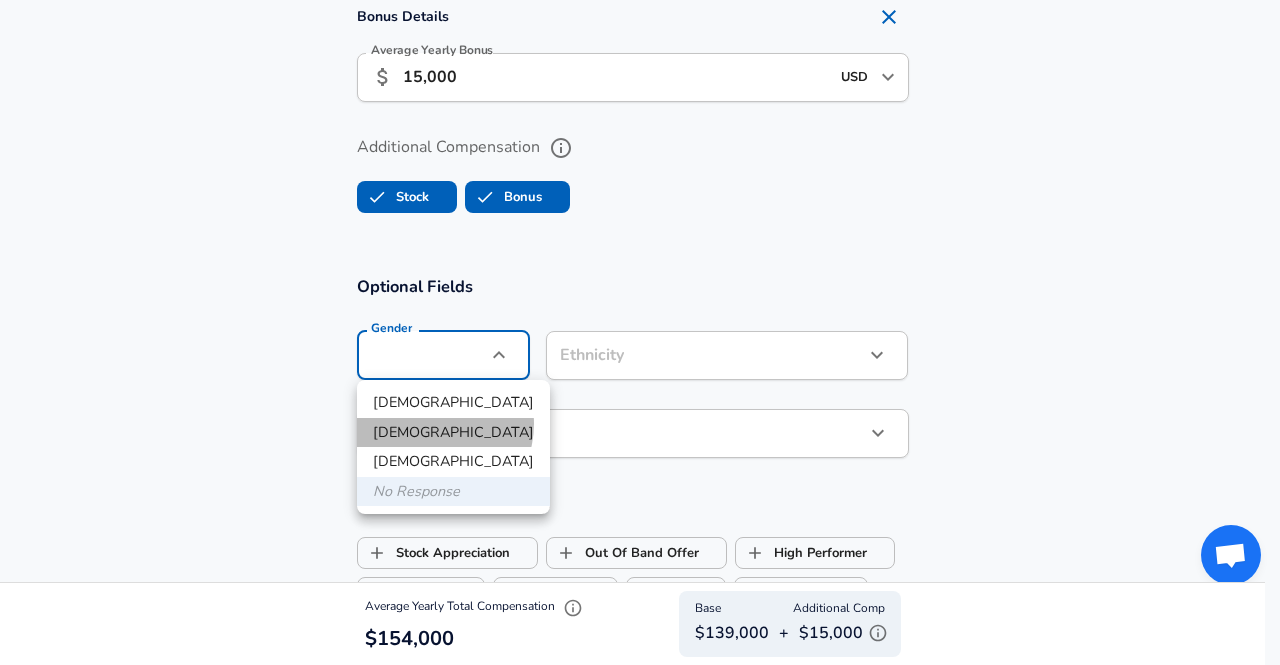 click on "[DEMOGRAPHIC_DATA]" at bounding box center [453, 433] 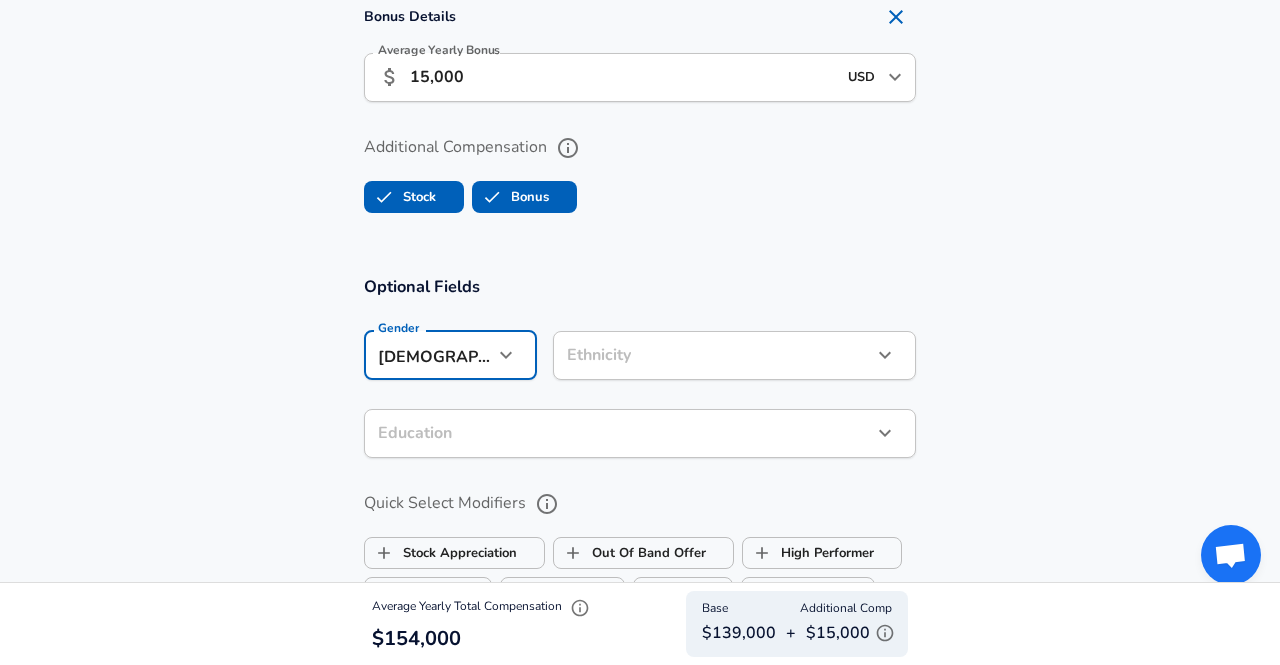 click on "Restart Add Your Salary Upload your offer letter   to verify your submission Enhance Privacy and Anonymity No Automatically hides specific fields until there are enough submissions to safely display the full details.   More Details Based on your submission and the data points that we have already collected, we will automatically hide and anonymize specific fields if there aren't enough data points to remain sufficiently anonymous. Company & Title Information   Enter the company you received your offer from Company JPMorgan Chase Company   Select the title that closest resembles your official title. This should be similar to the title that was present on your offer letter. Title Software Engineer Title   Select a job family that best fits your role. If you can't find one, select 'Other' to enter a custom job family Job Family Software Engineer Job Family   Select a Specialization that best fits your role. If you can't find one, select 'Other' to enter a custom specialization Select Specialization   Level Level" at bounding box center (640, -1447) 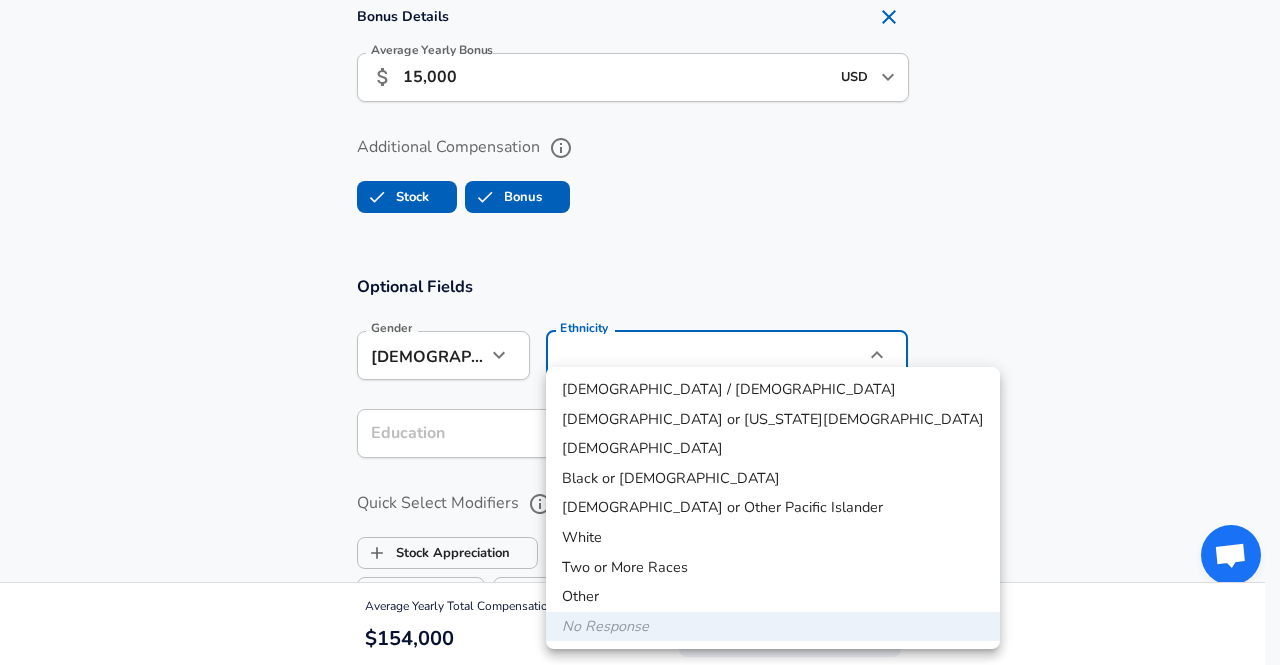 click on "[DEMOGRAPHIC_DATA]" at bounding box center [773, 449] 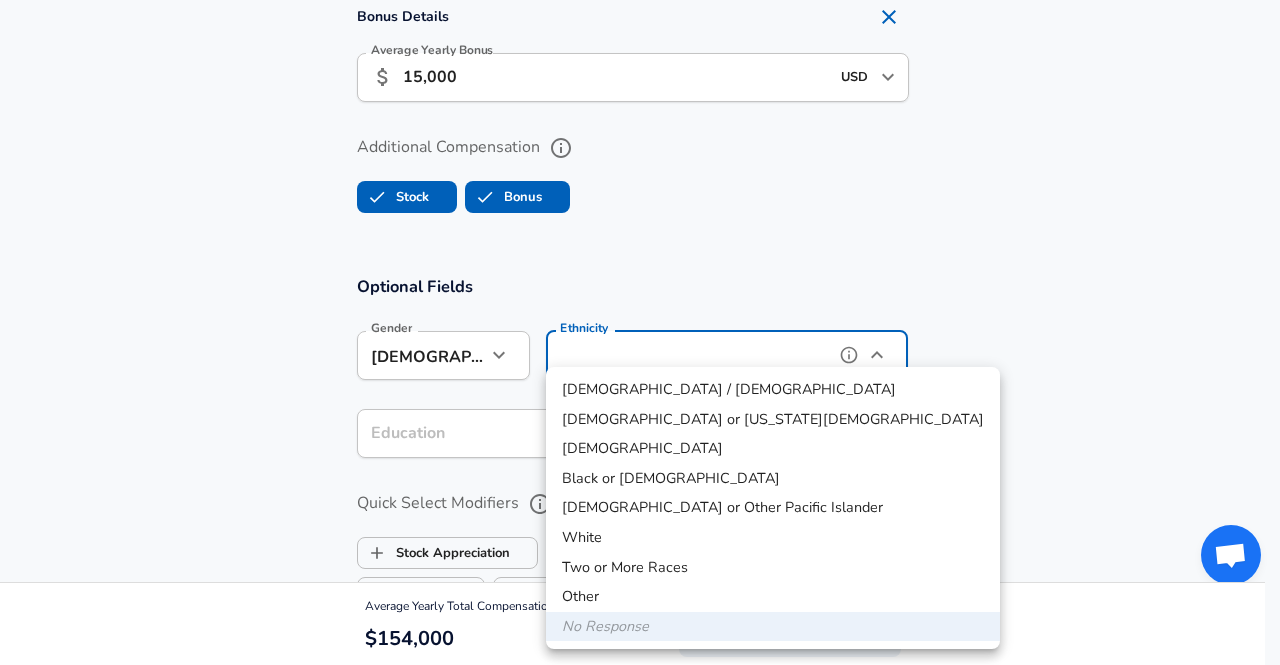 type on "[DEMOGRAPHIC_DATA]" 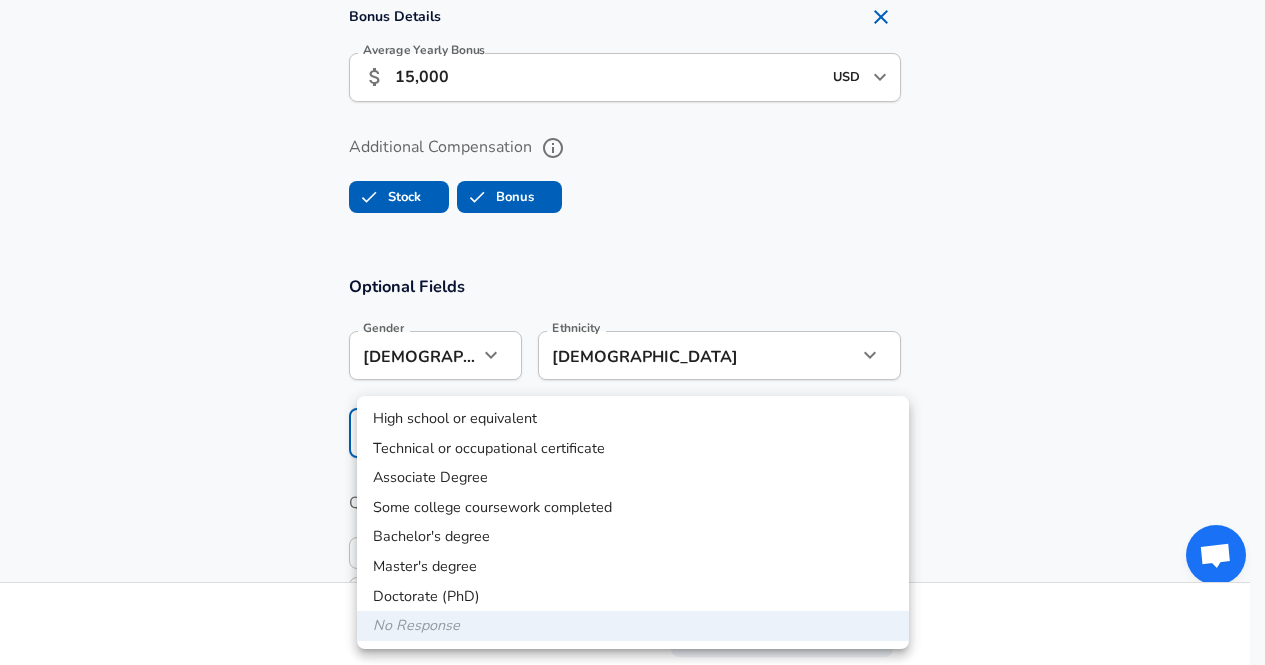 click on "Restart Add Your Salary Upload your offer letter   to verify your submission Enhance Privacy and Anonymity No Automatically hides specific fields until there are enough submissions to safely display the full details.   More Details Based on your submission and the data points that we have already collected, we will automatically hide and anonymize specific fields if there aren't enough data points to remain sufficiently anonymous. Company & Title Information   Enter the company you received your offer from Company JPMorgan Chase Company   Select the title that closest resembles your official title. This should be similar to the title that was present on your offer letter. Title Software Engineer Title   Select a job family that best fits your role. If you can't find one, select 'Other' to enter a custom job family Job Family Software Engineer Job Family   Select a Specialization that best fits your role. If you can't find one, select 'Other' to enter a custom specialization Select Specialization   Level Level" at bounding box center (632, -1447) 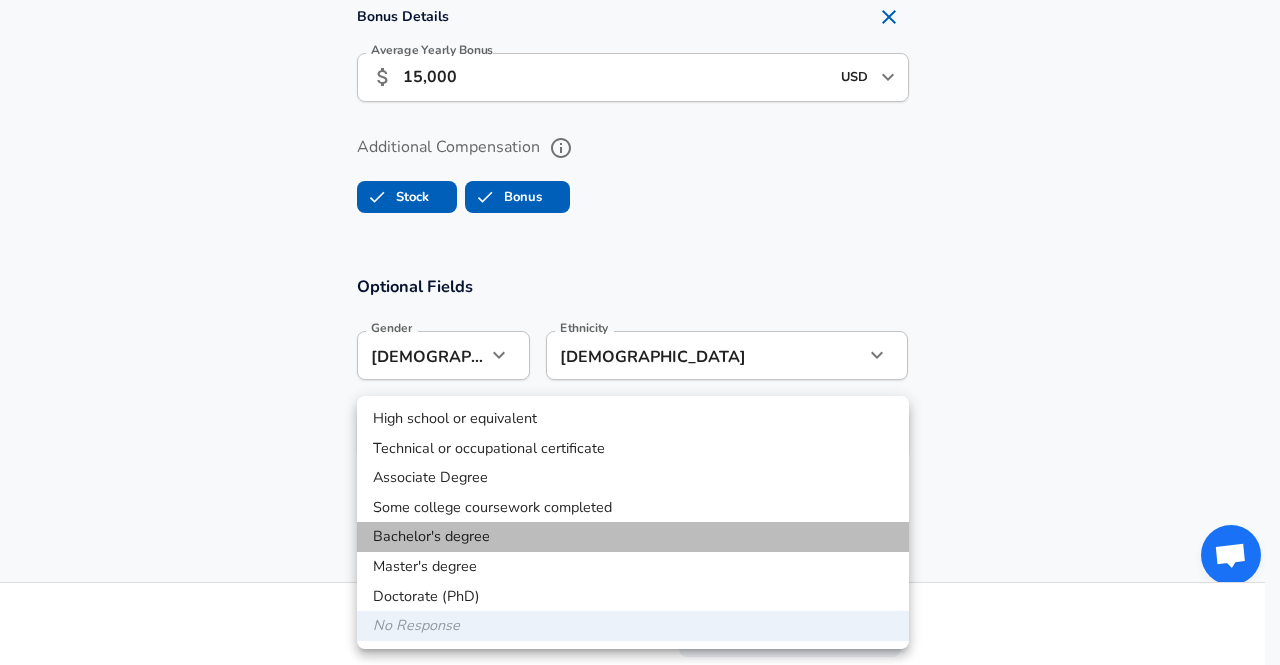 click on "Bachelor's degree" at bounding box center (633, 537) 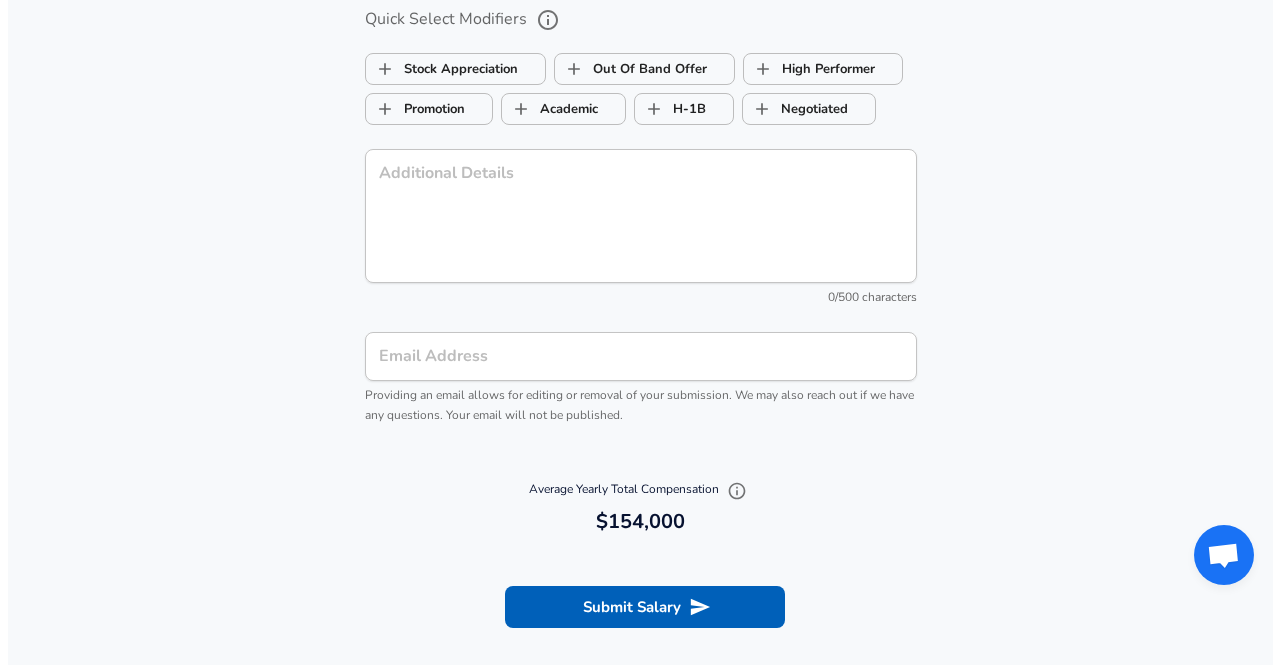 scroll, scrollTop: 2265, scrollLeft: 0, axis: vertical 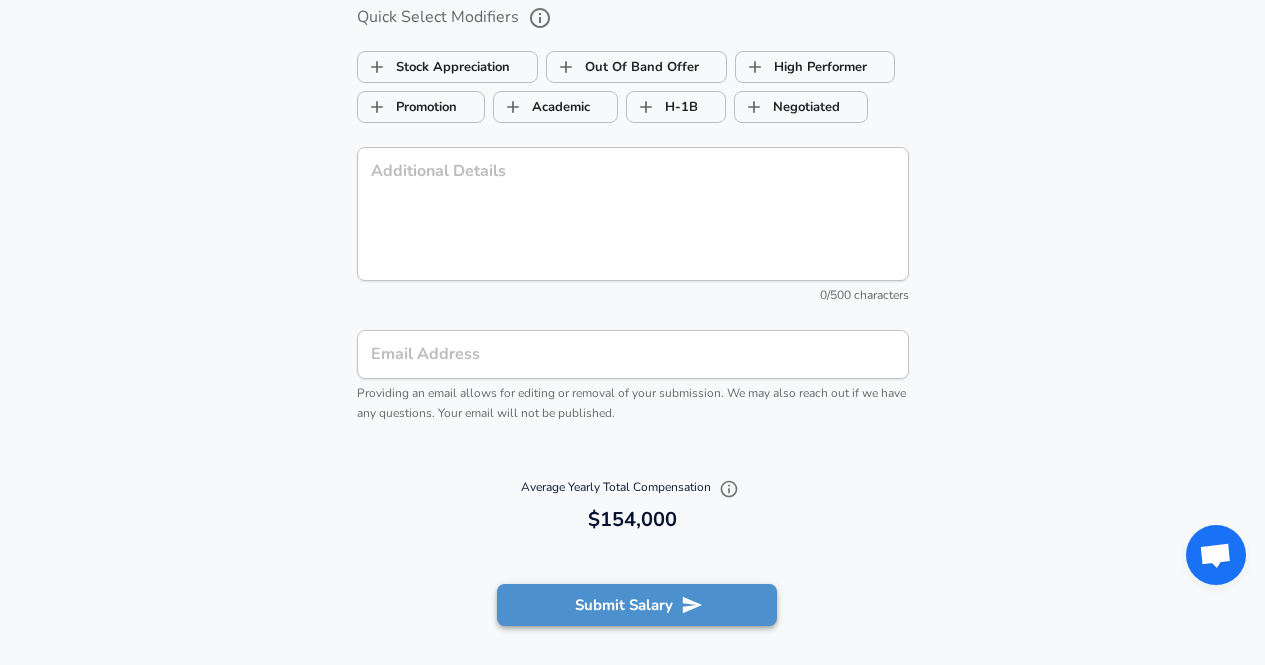 click on "Submit Salary" at bounding box center [637, 605] 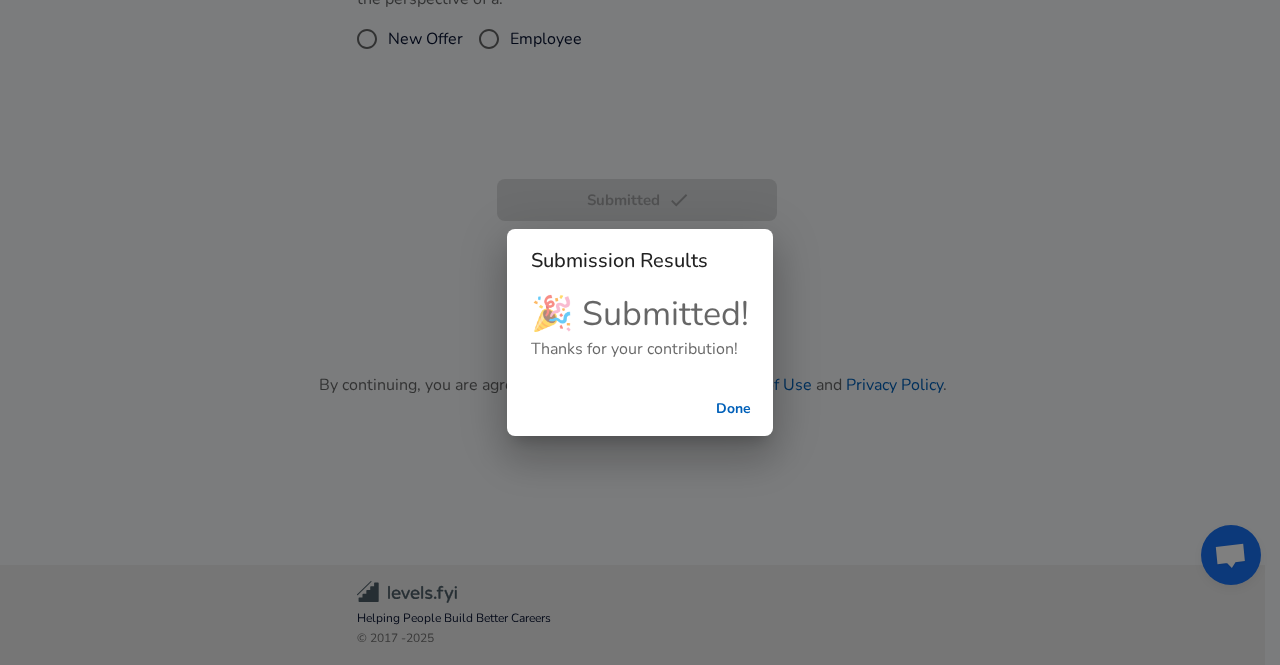 scroll, scrollTop: 455, scrollLeft: 0, axis: vertical 